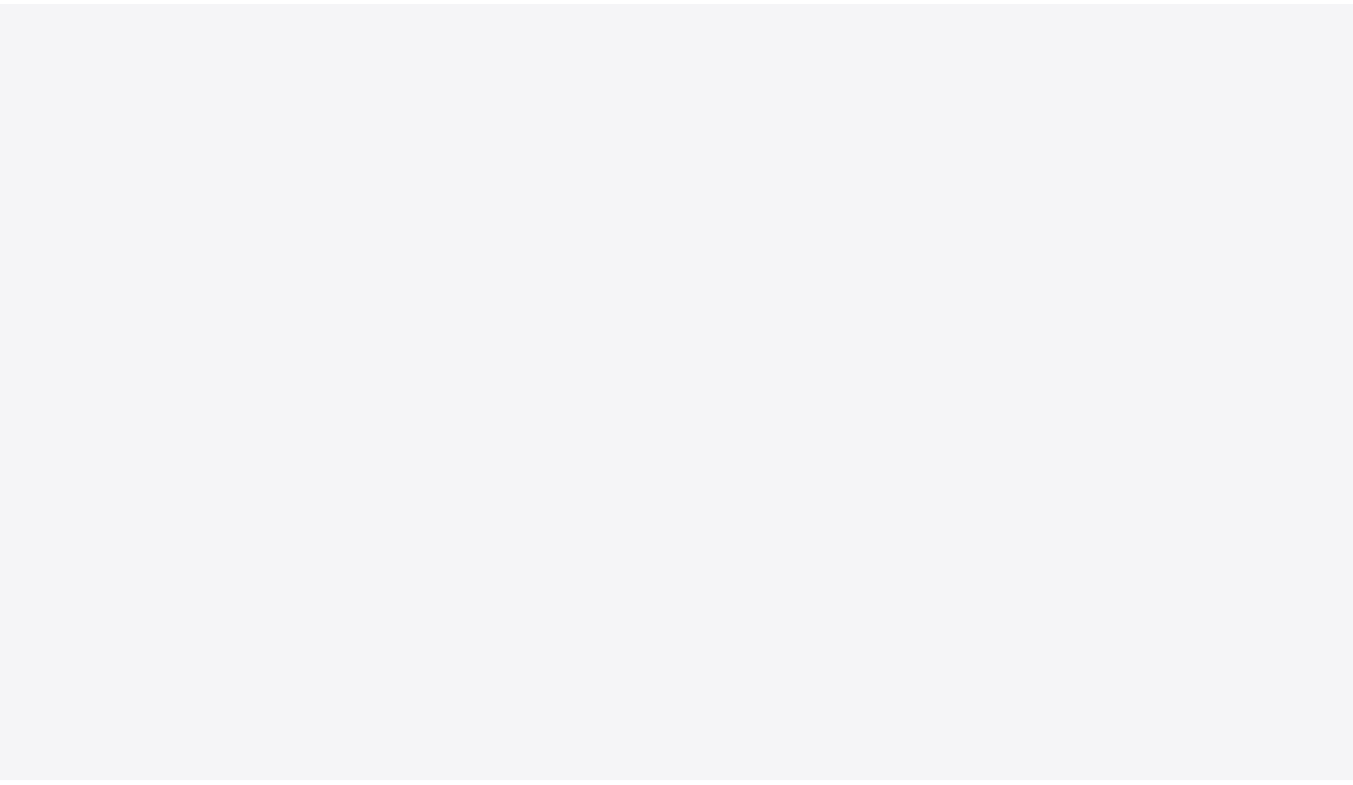 scroll, scrollTop: 0, scrollLeft: 0, axis: both 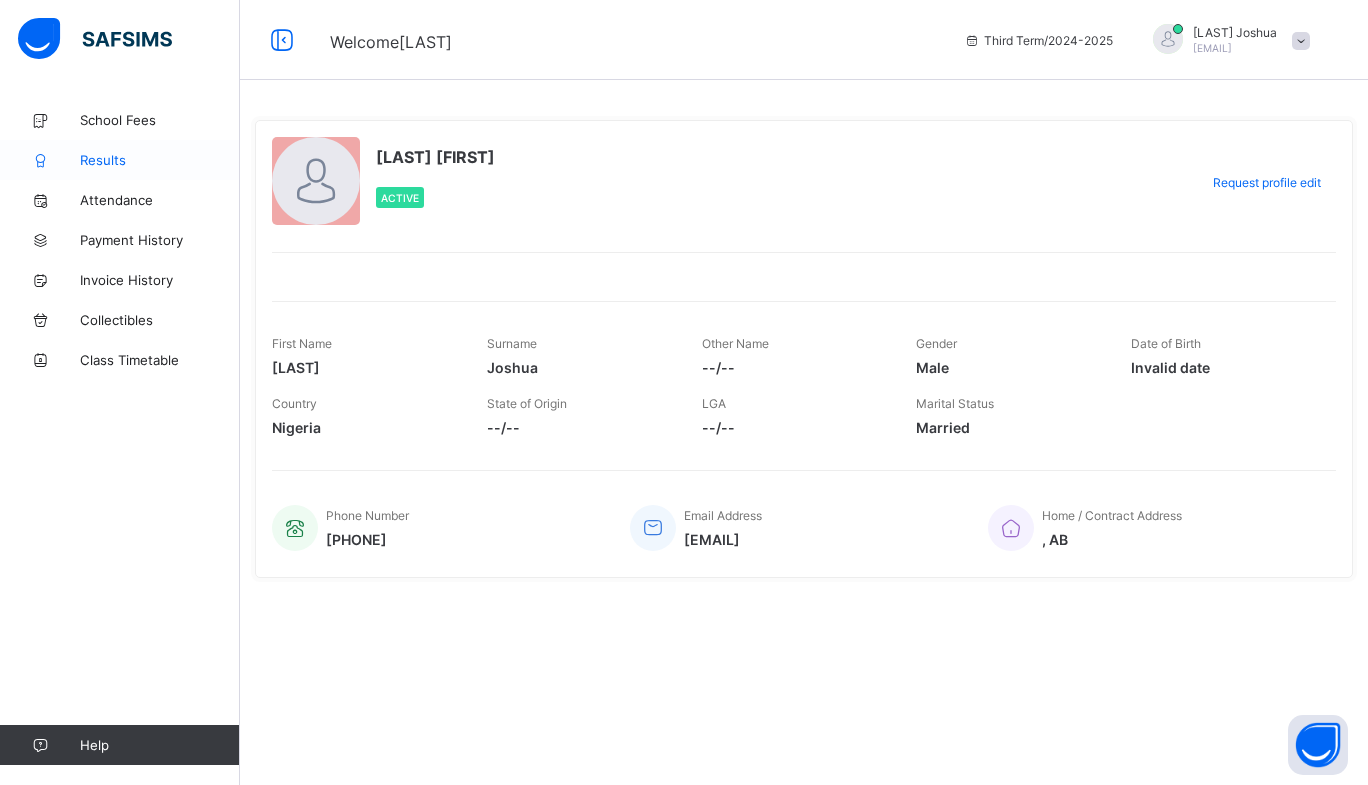 click on "Results" at bounding box center [160, 160] 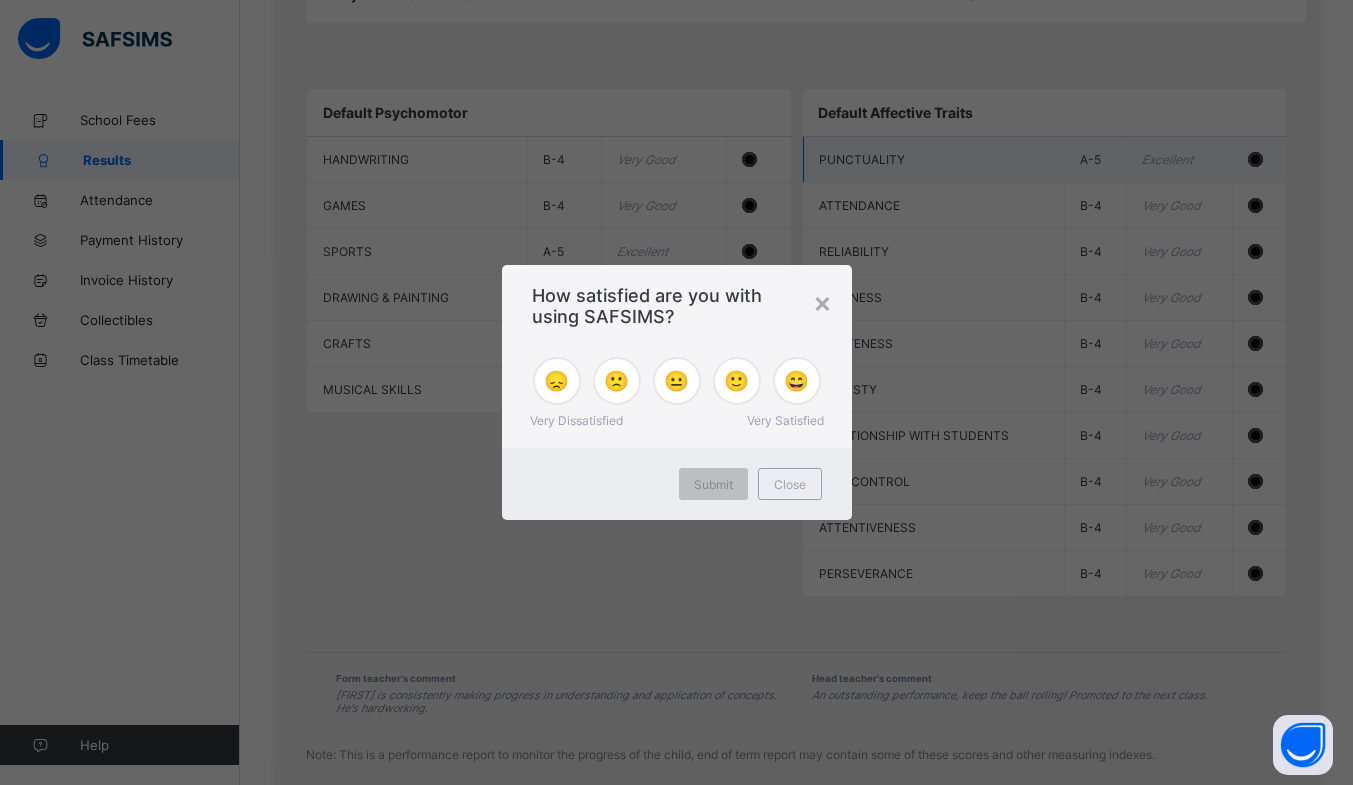 scroll, scrollTop: 1652, scrollLeft: 0, axis: vertical 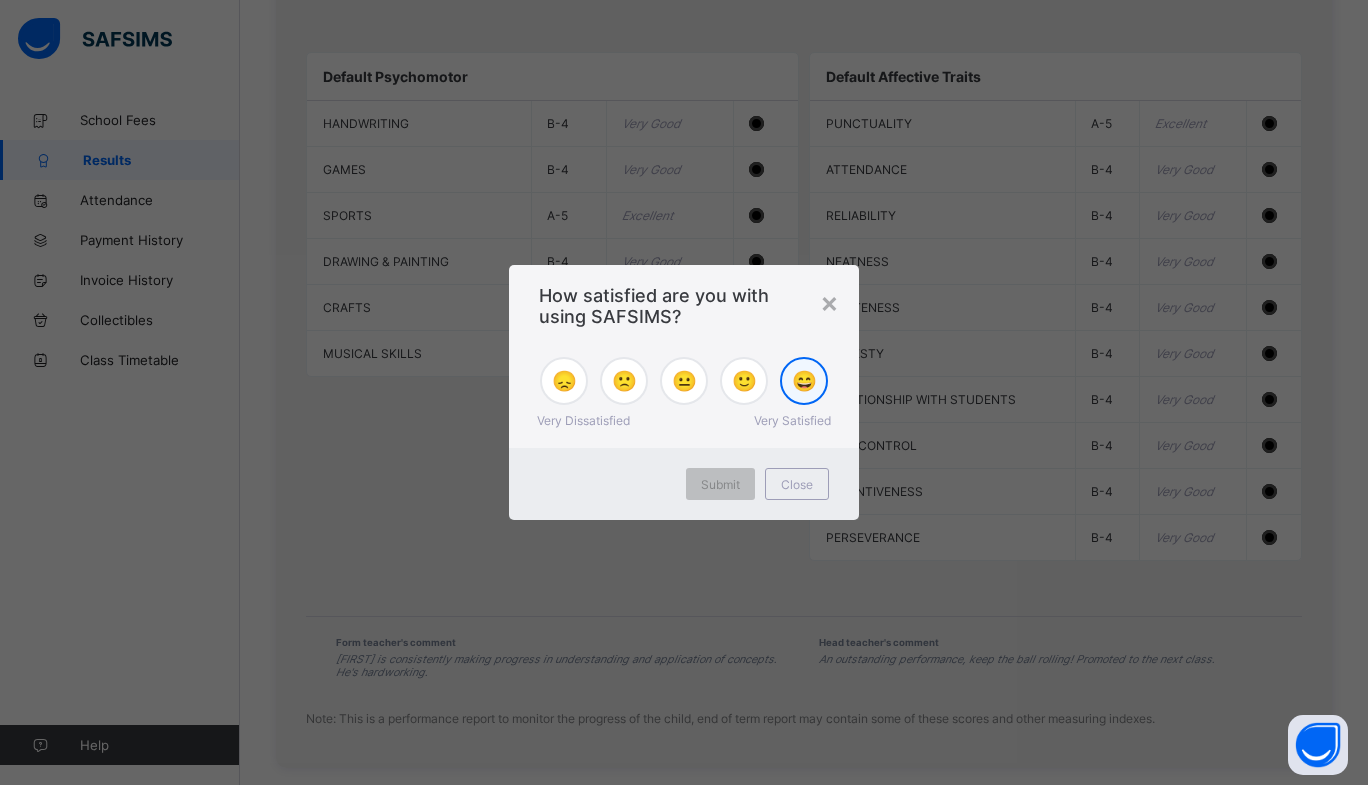 click on "😄" at bounding box center (804, 381) 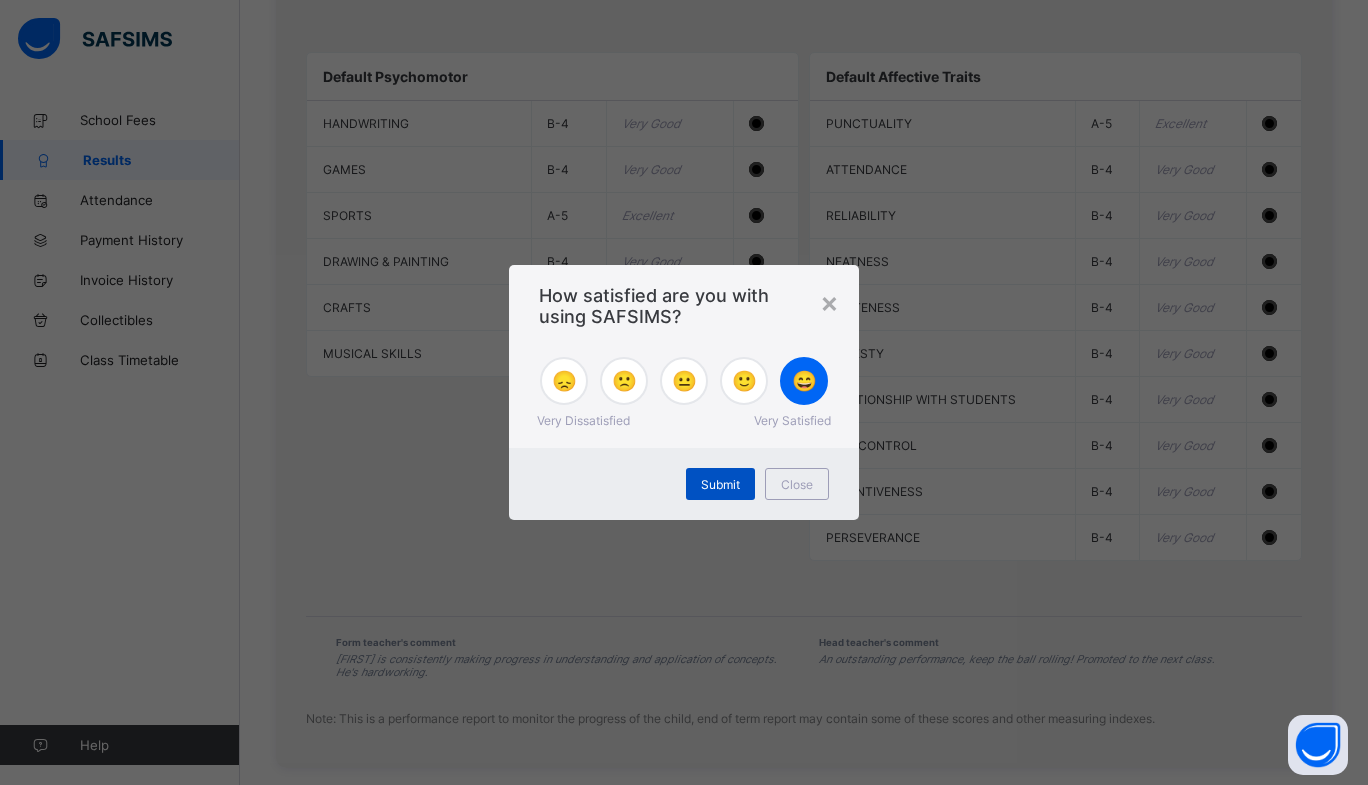 click on "Submit" at bounding box center [720, 484] 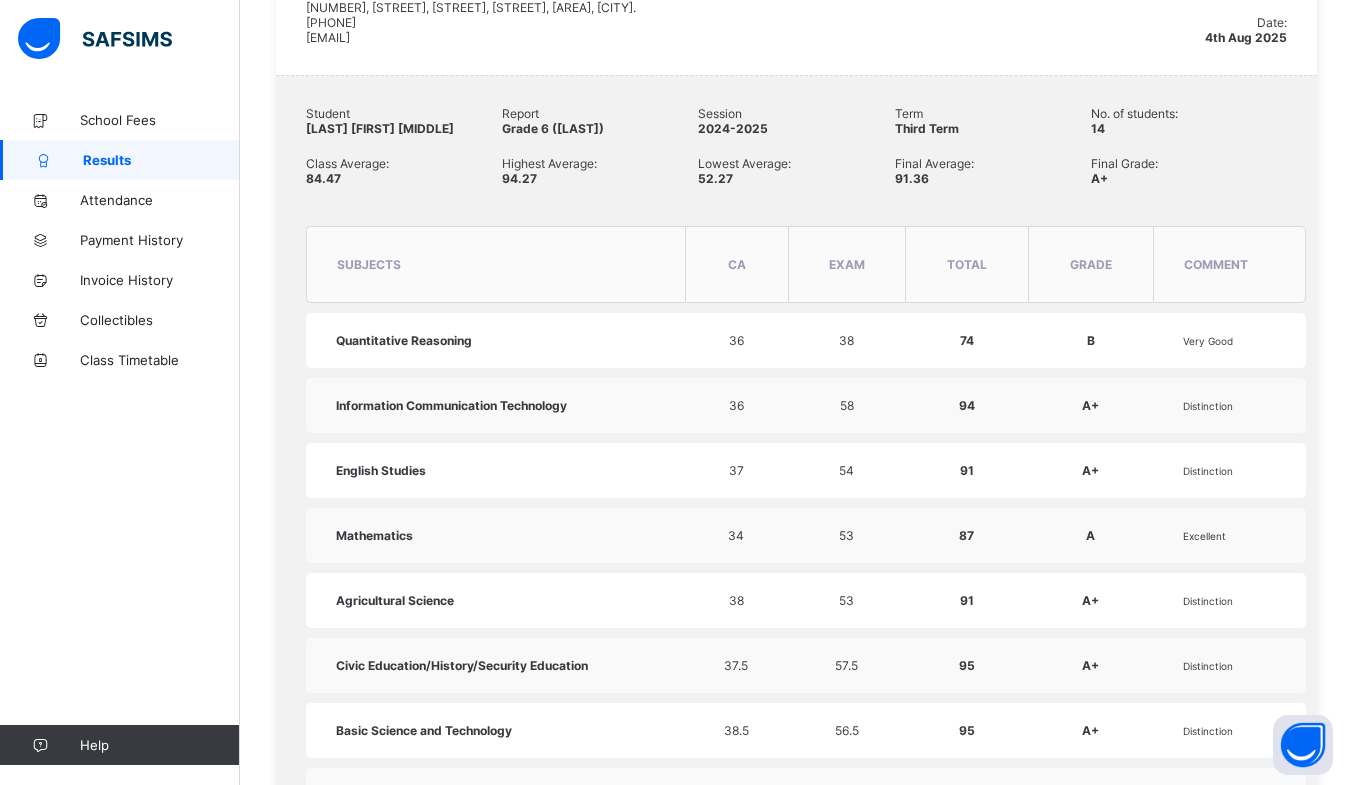 scroll, scrollTop: 186, scrollLeft: 0, axis: vertical 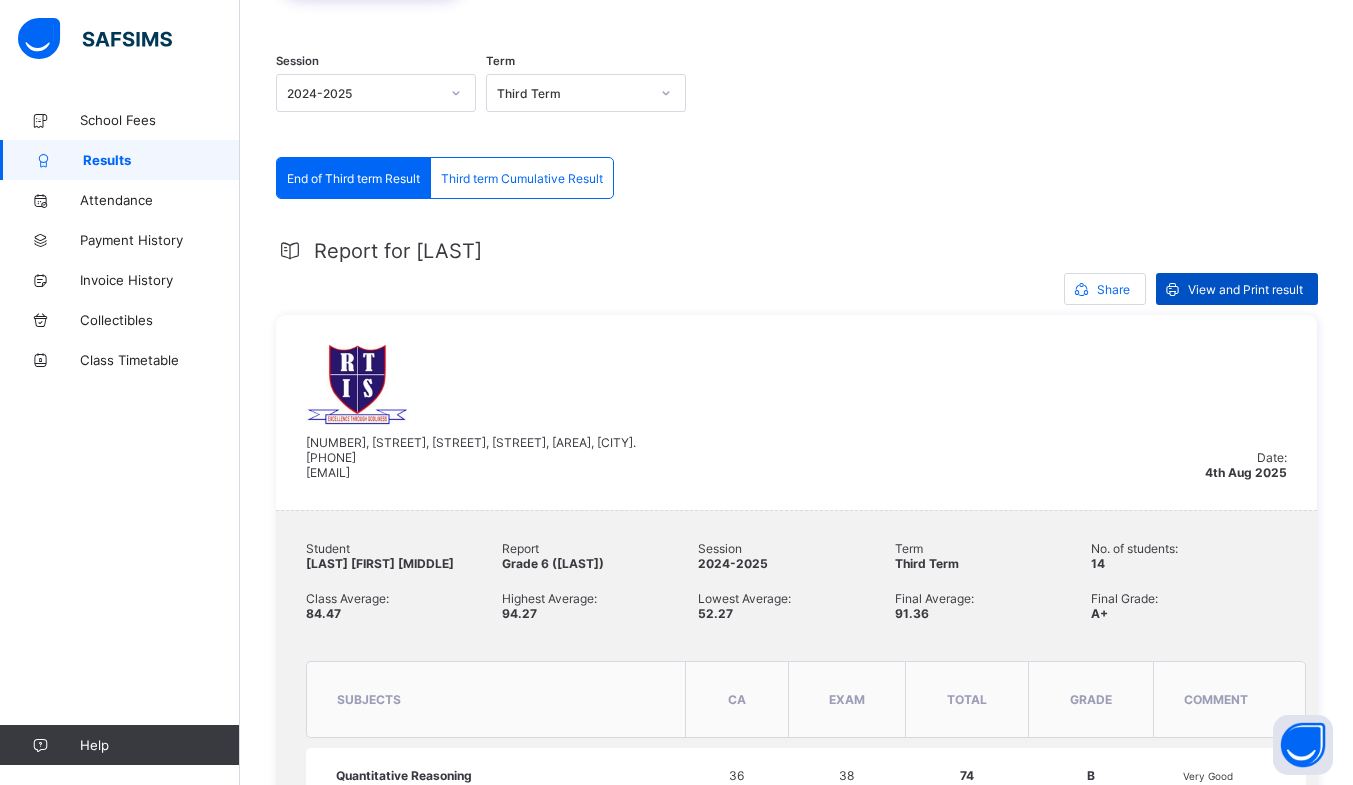 click on "View and Print result" at bounding box center (1245, 289) 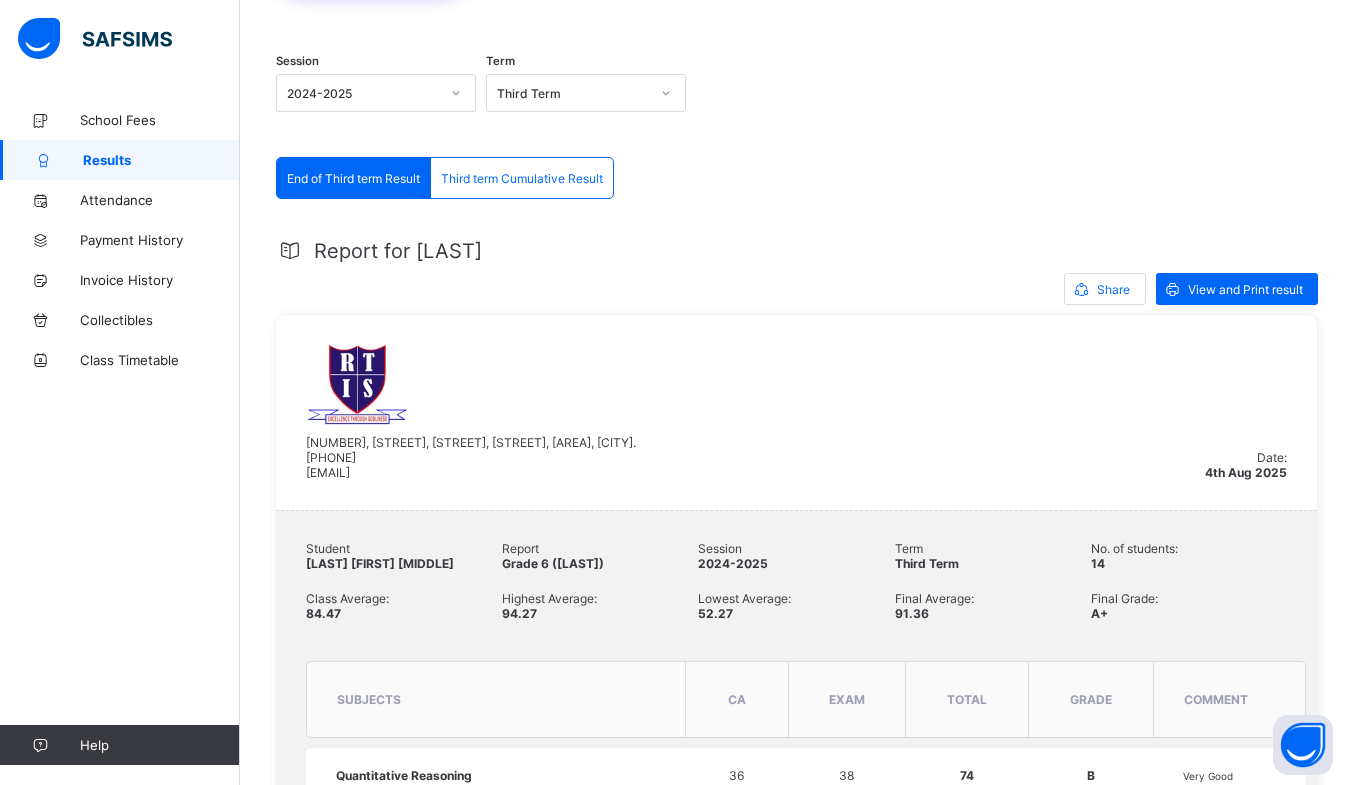 click on "Third term Cumulative Result" at bounding box center [522, 178] 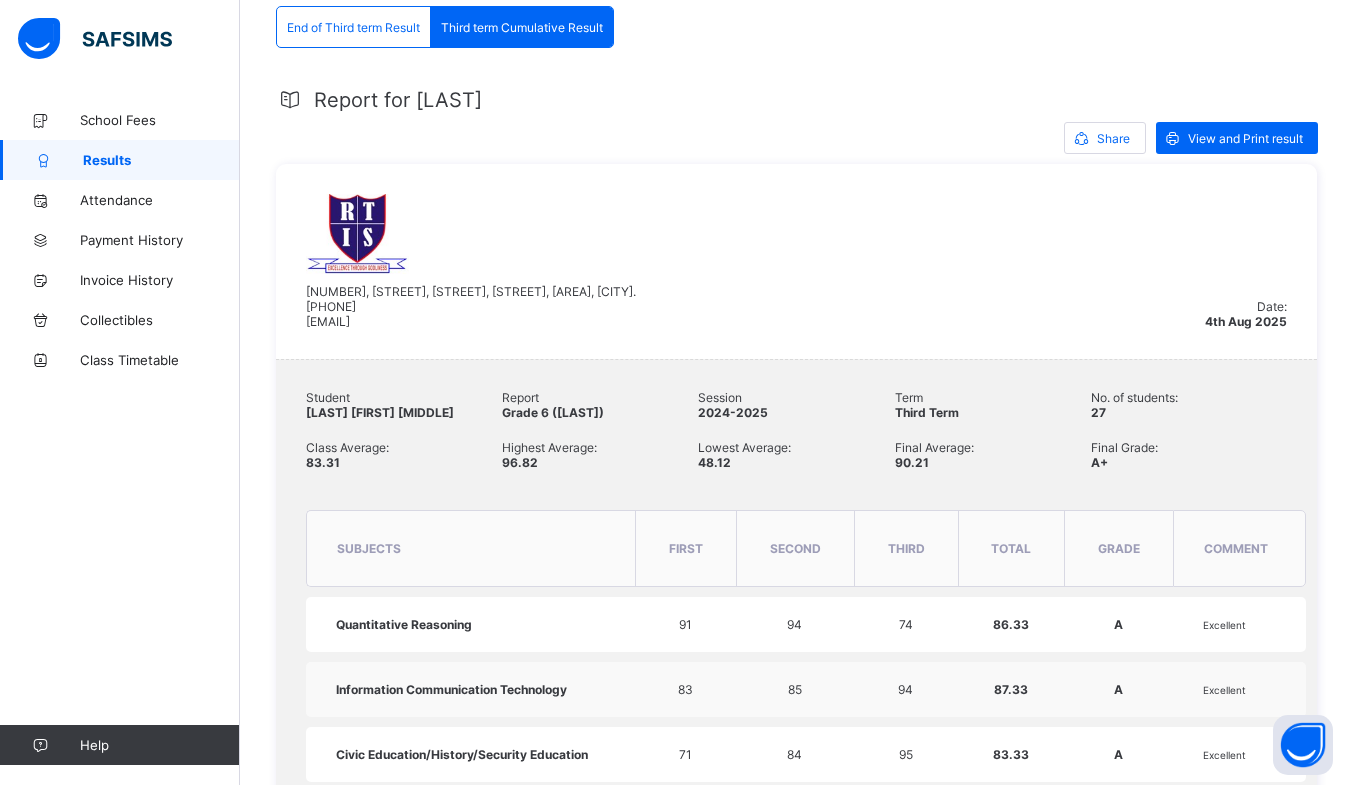 scroll, scrollTop: 319, scrollLeft: 0, axis: vertical 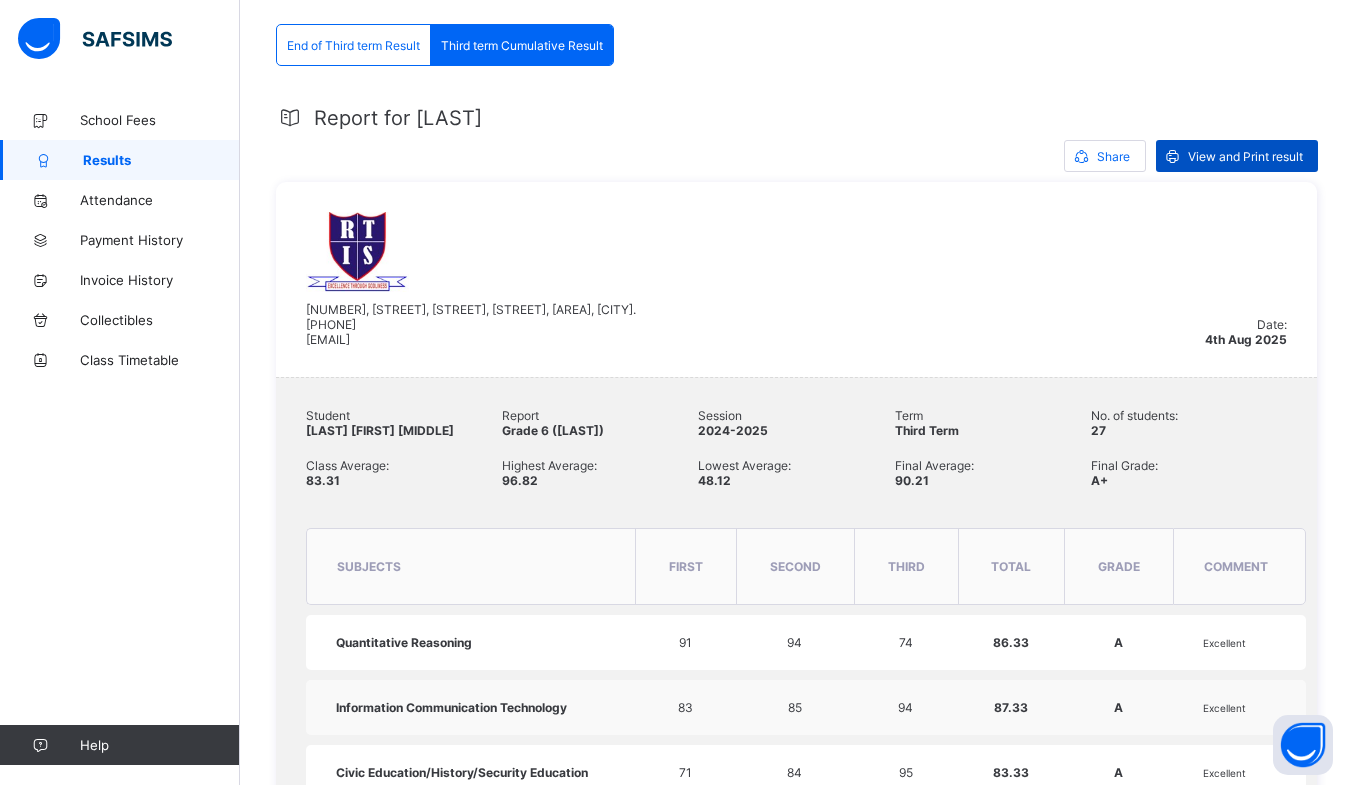click on "View and Print result" at bounding box center (1245, 156) 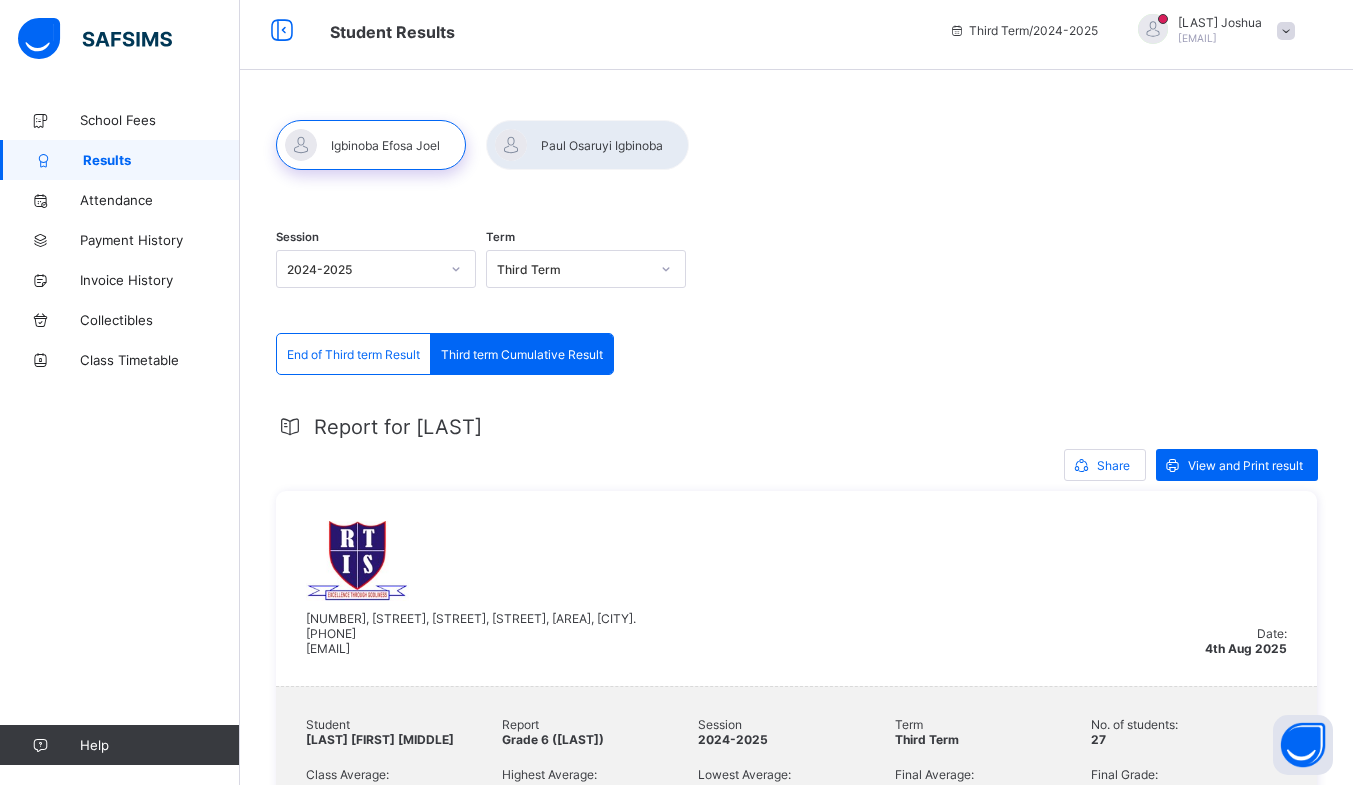 scroll, scrollTop: 0, scrollLeft: 0, axis: both 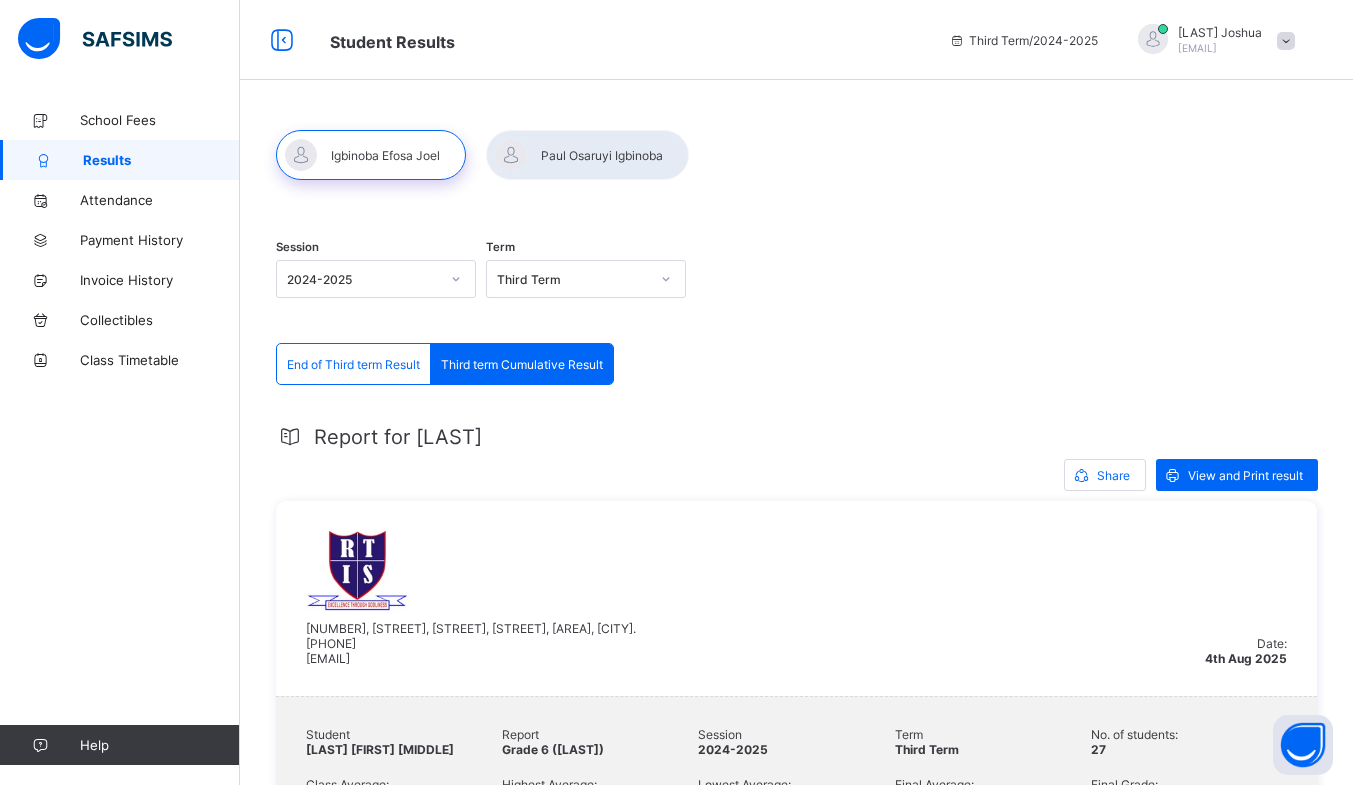 click at bounding box center [587, 155] 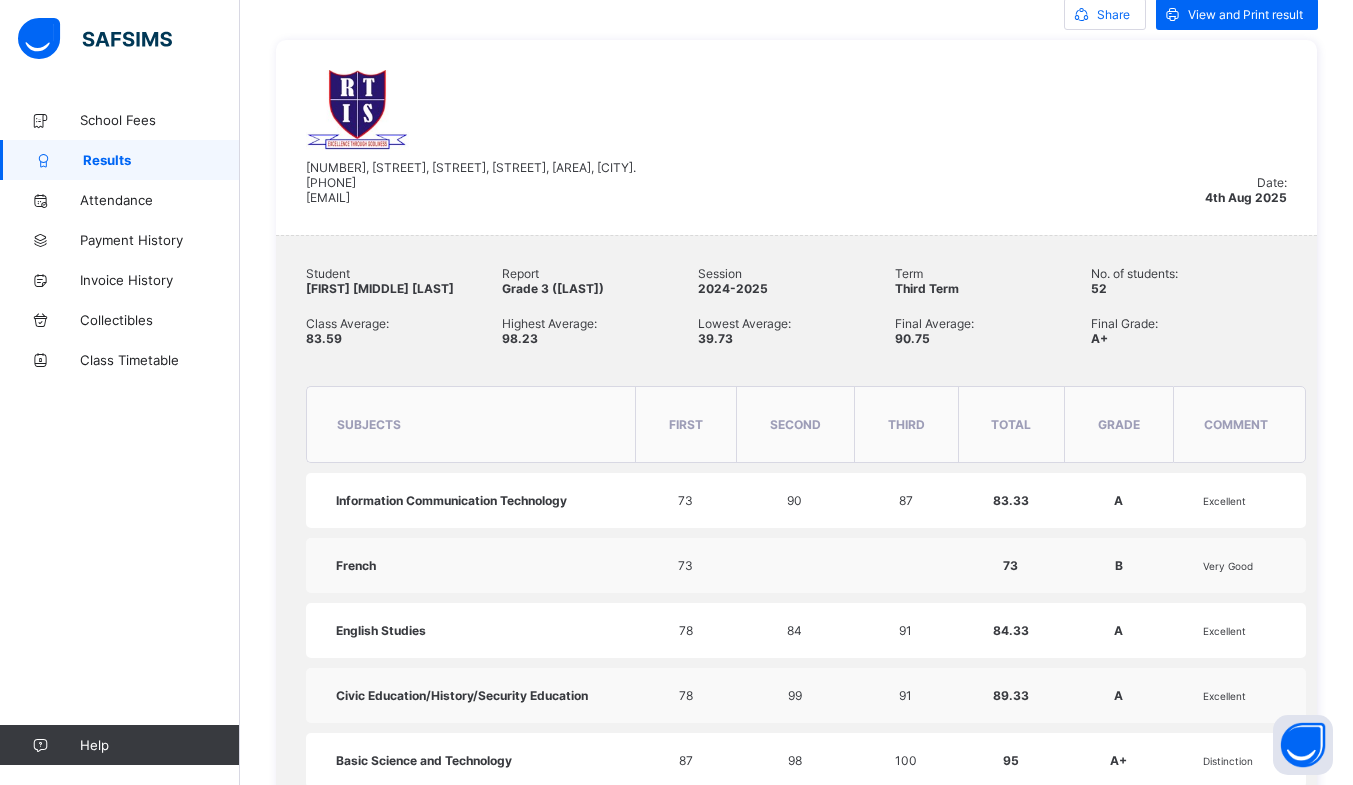 scroll, scrollTop: 400, scrollLeft: 0, axis: vertical 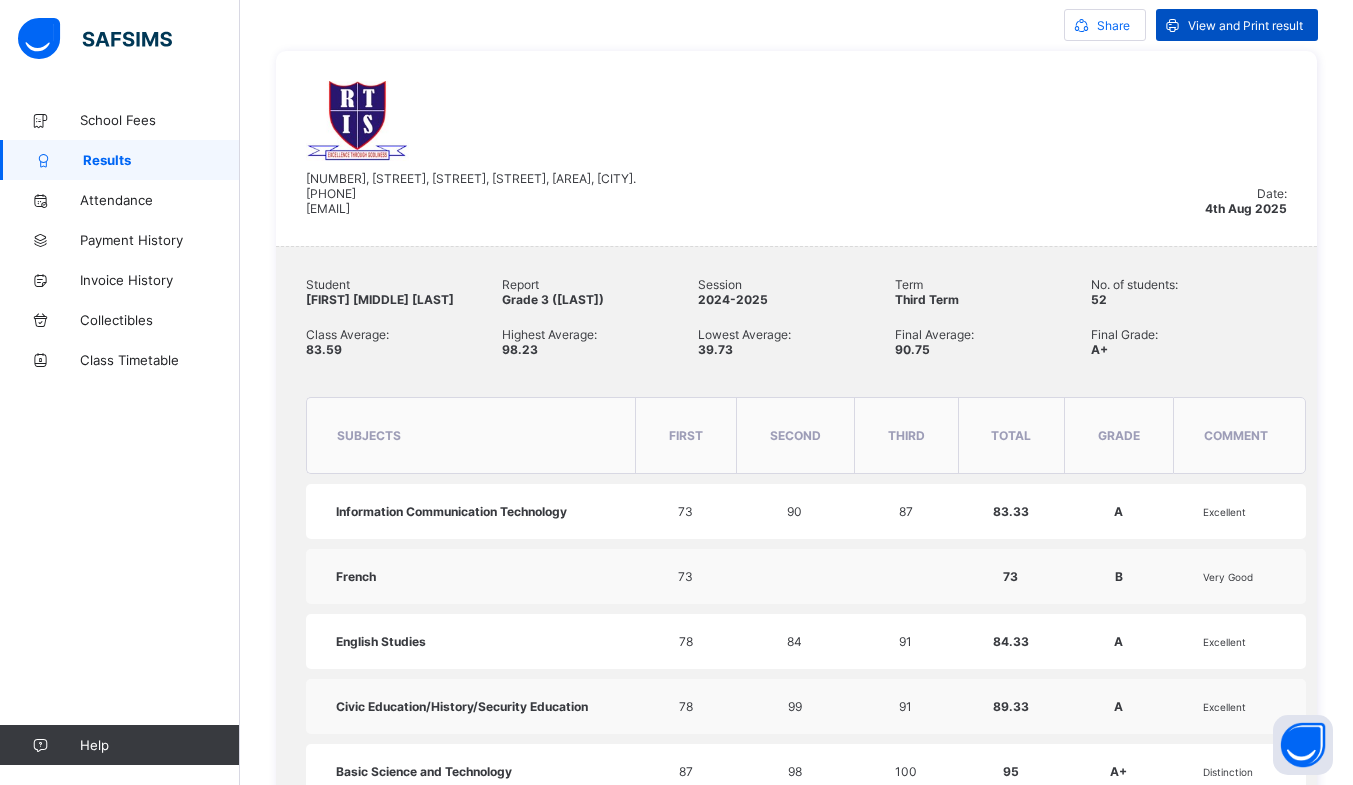 click on "View and Print result" at bounding box center [1245, 25] 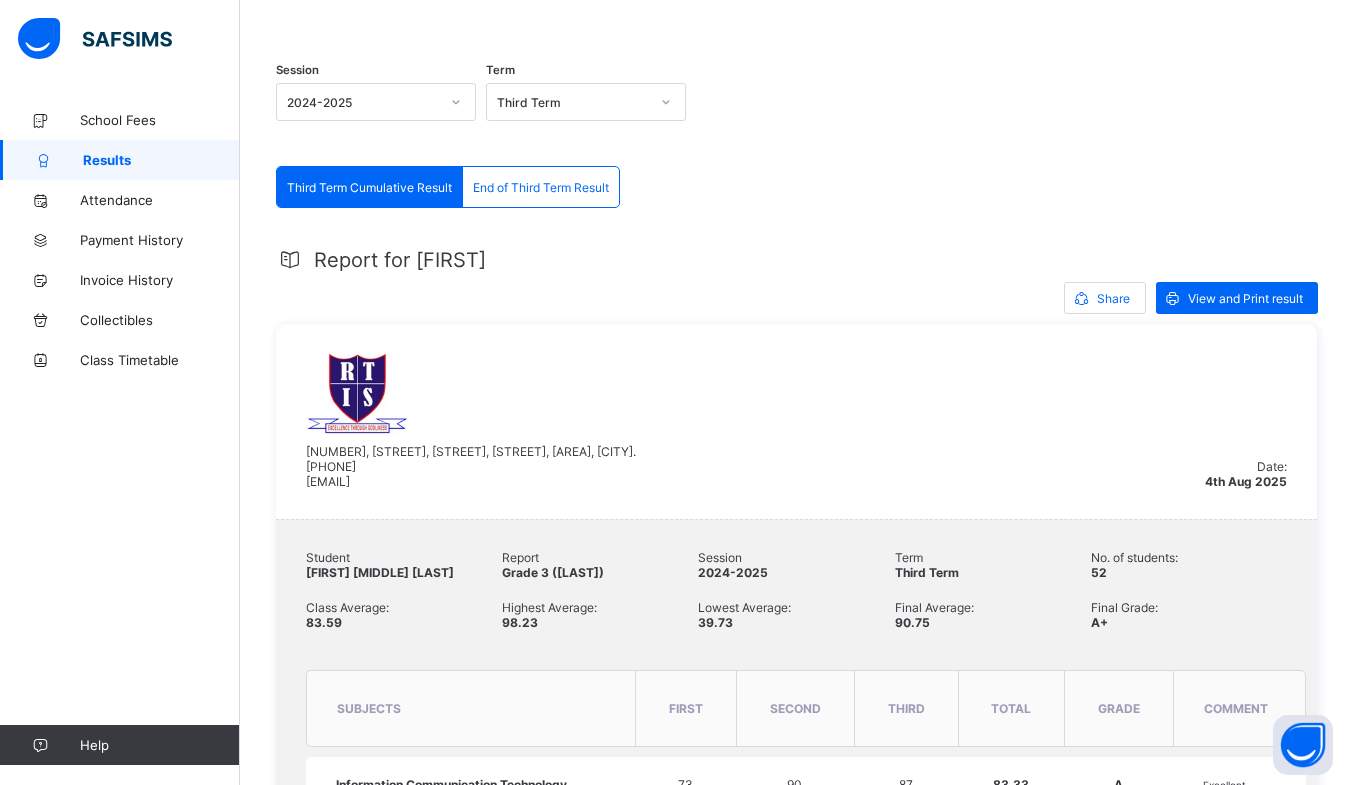 scroll, scrollTop: 111, scrollLeft: 0, axis: vertical 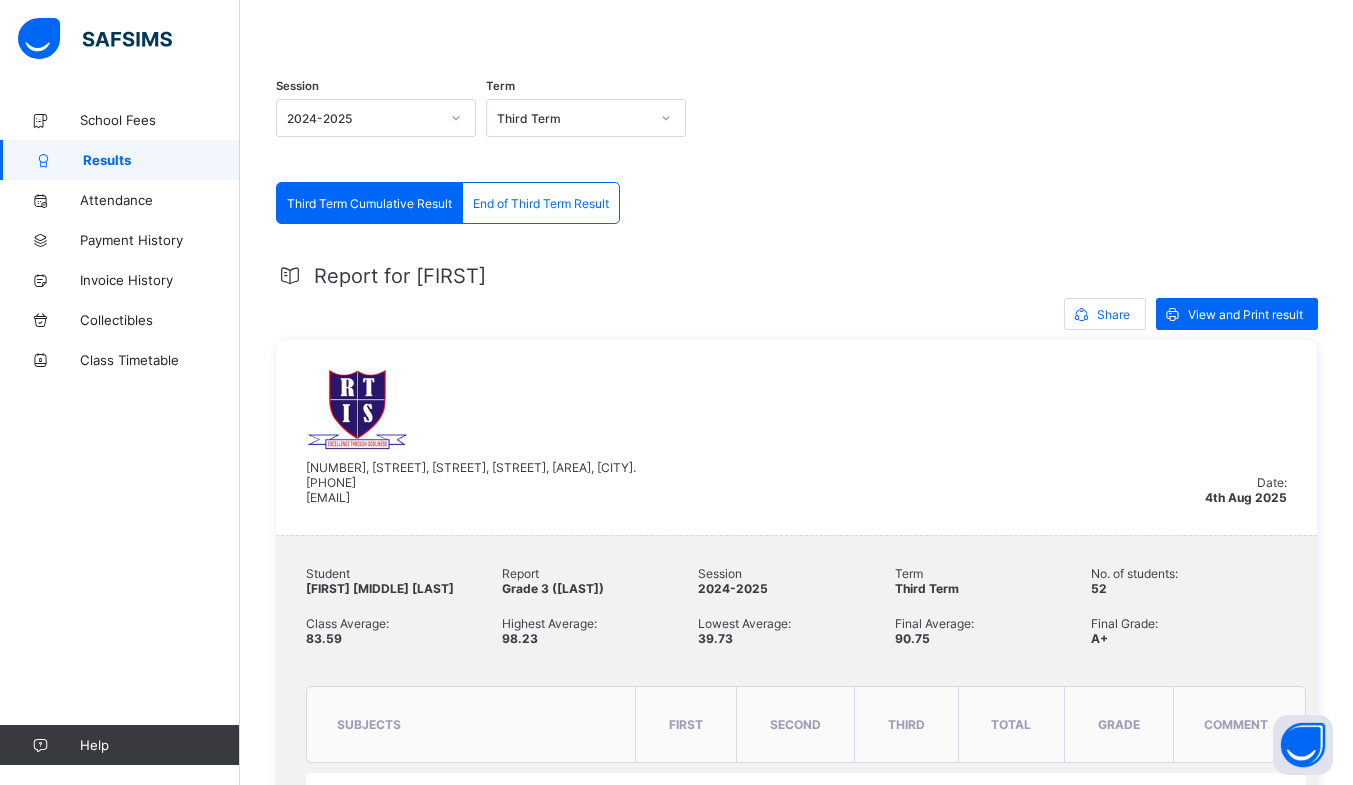 click on "End of Third Term Result" at bounding box center [541, 203] 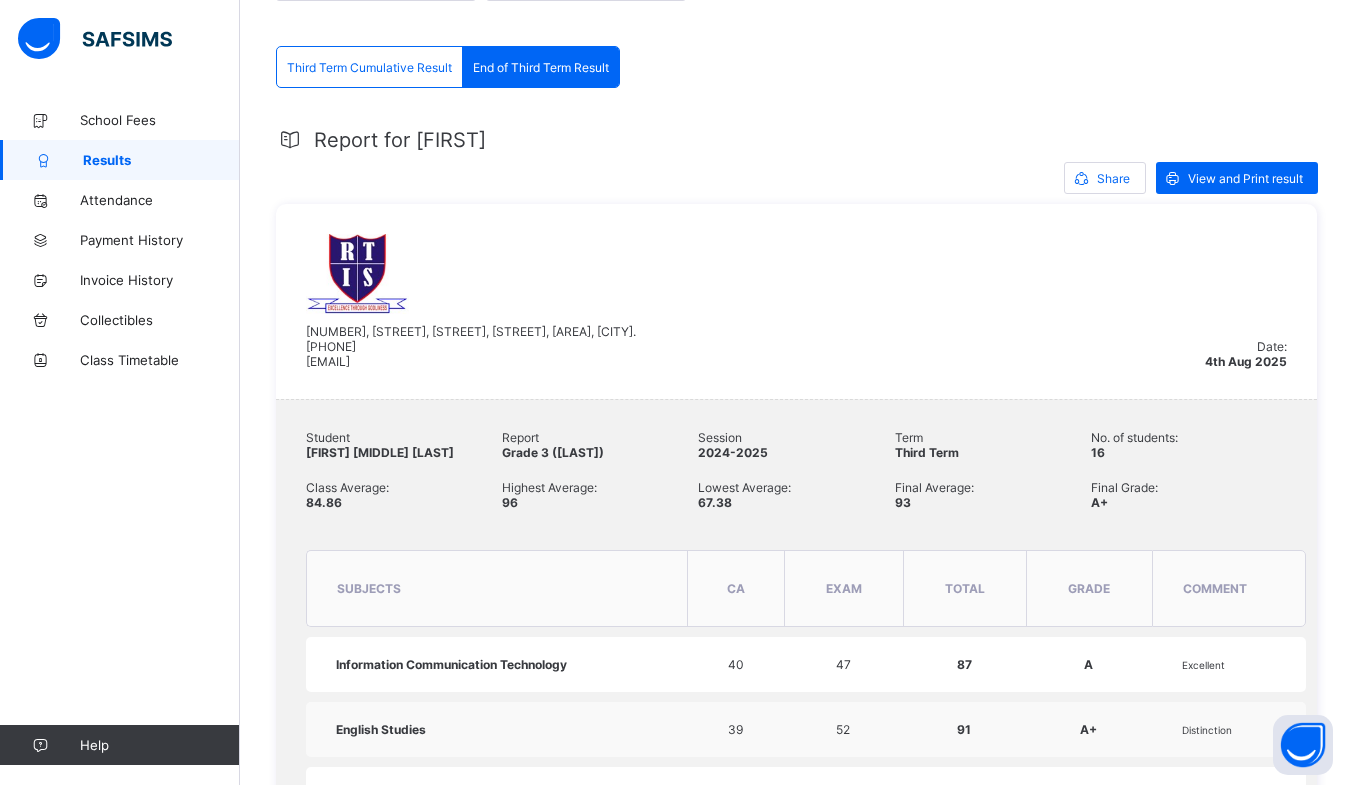 scroll, scrollTop: 244, scrollLeft: 0, axis: vertical 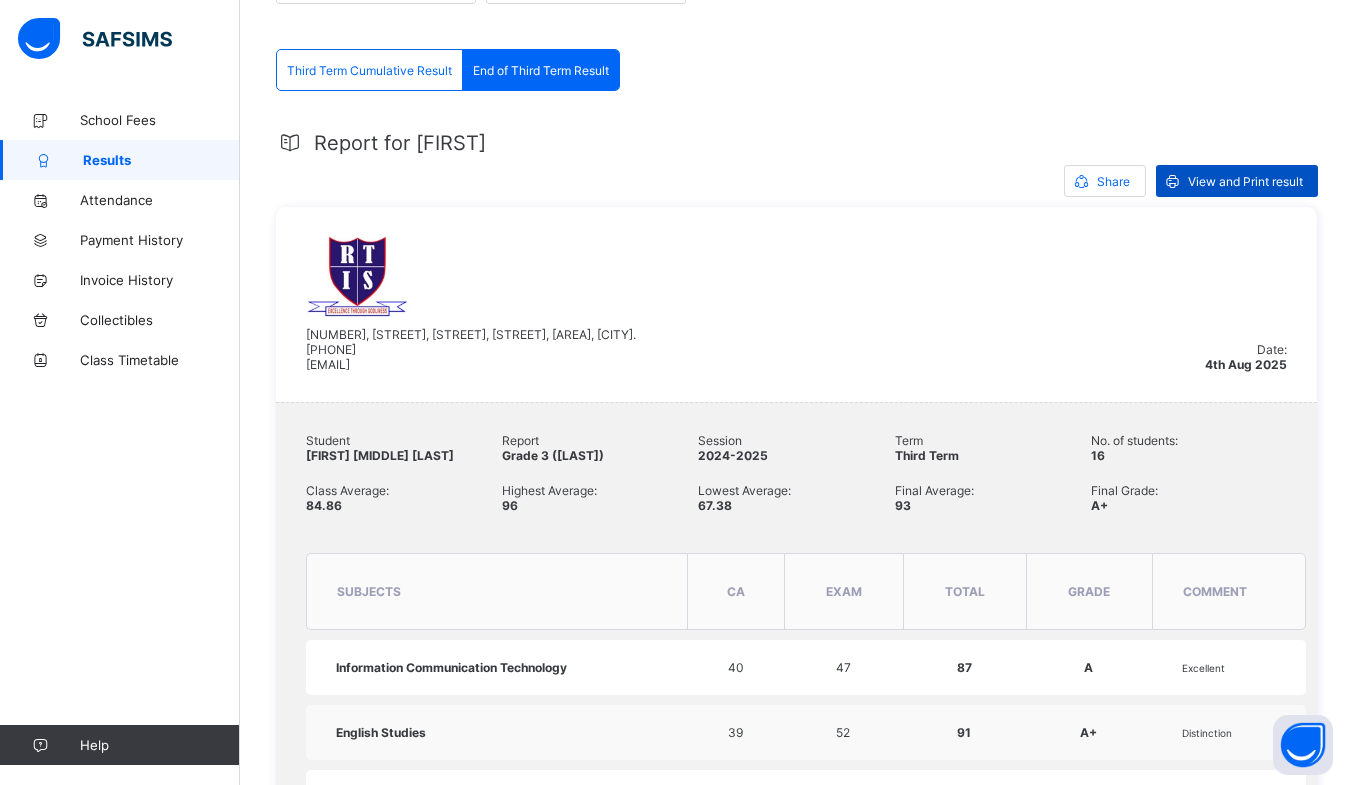 click on "View and Print result" at bounding box center (1245, 181) 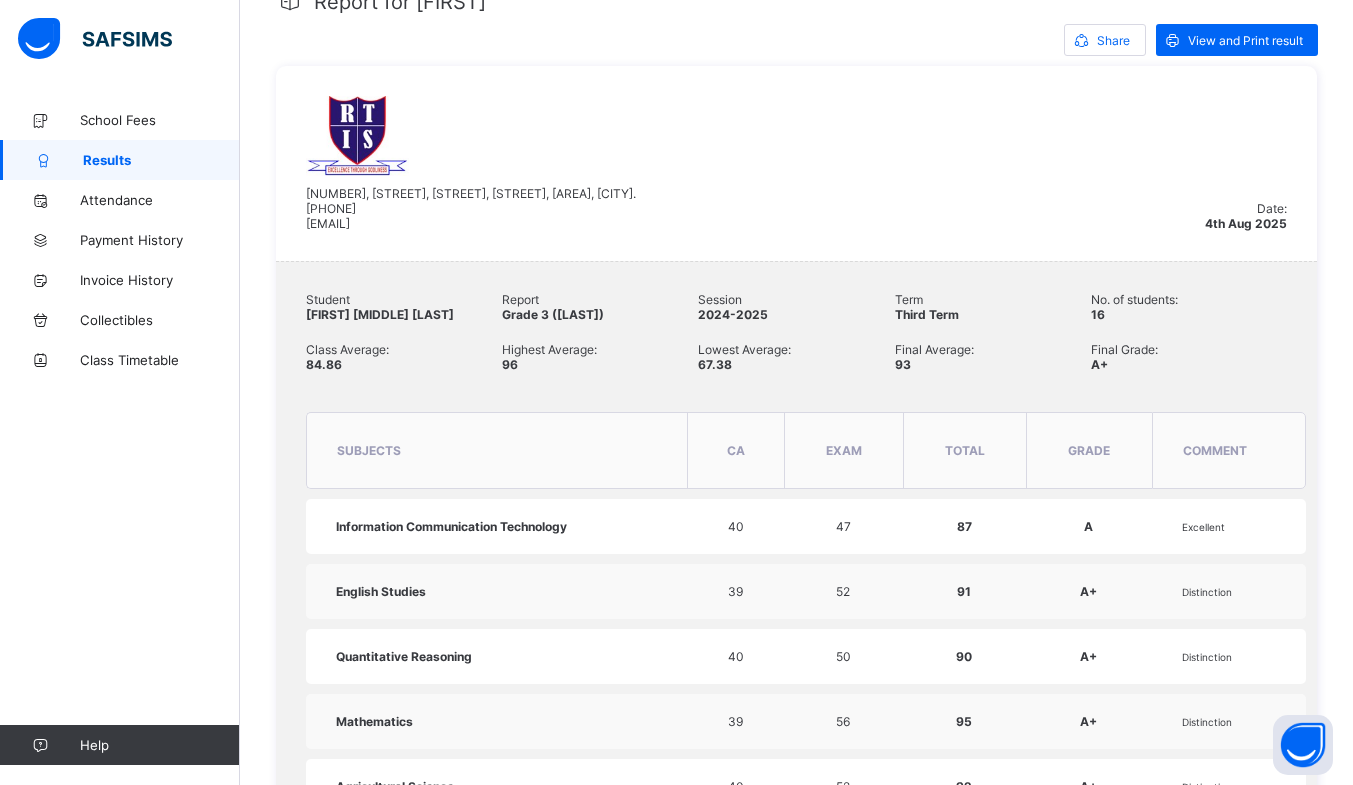 scroll, scrollTop: 377, scrollLeft: 0, axis: vertical 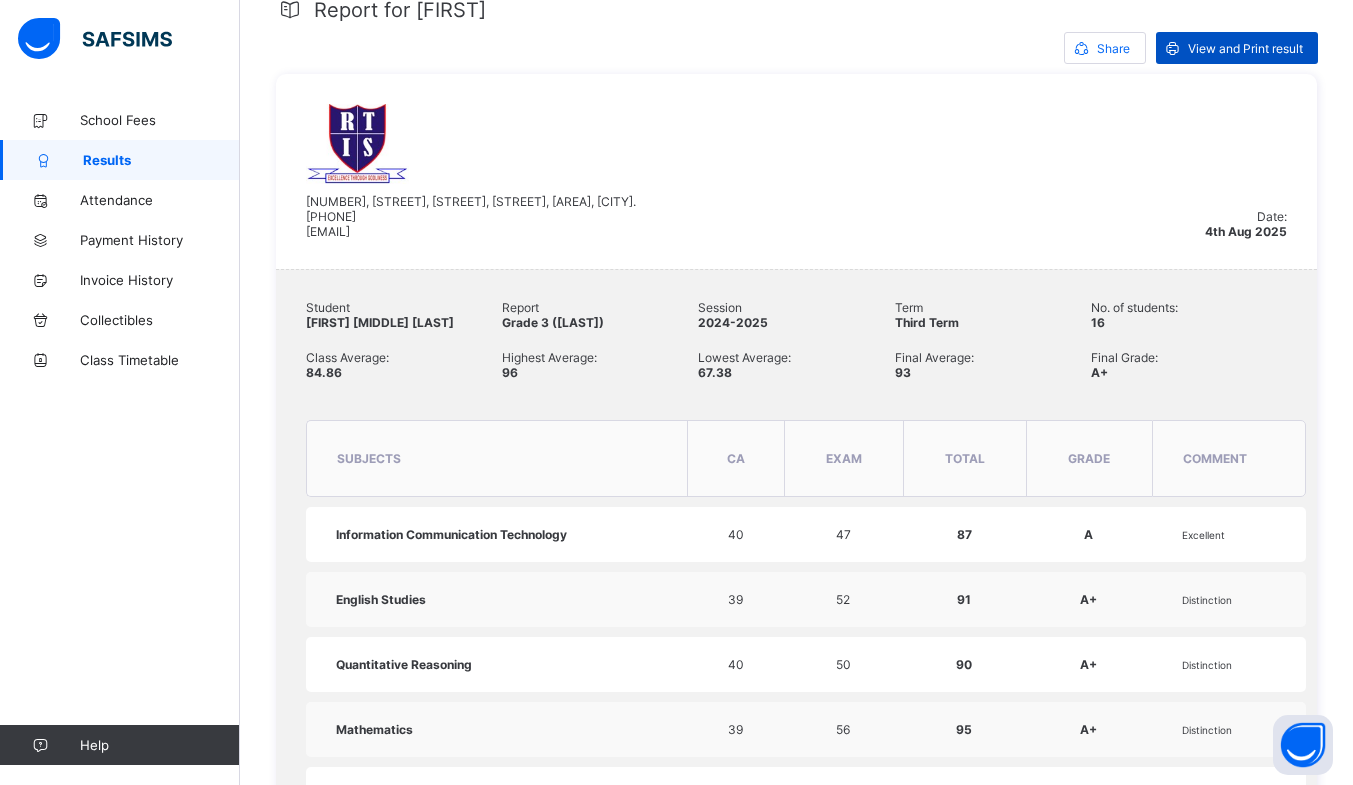 click on "View and Print result" at bounding box center (1245, 48) 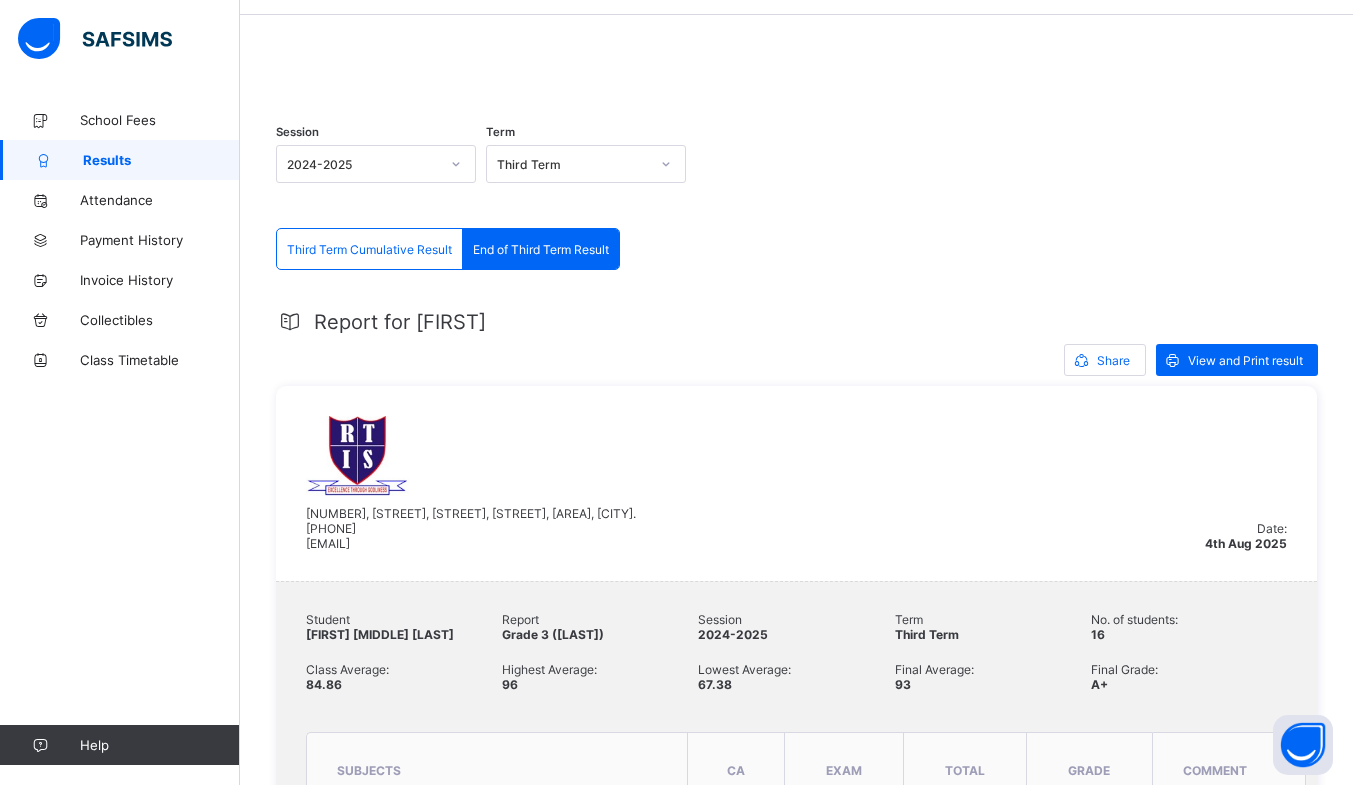scroll, scrollTop: 0, scrollLeft: 0, axis: both 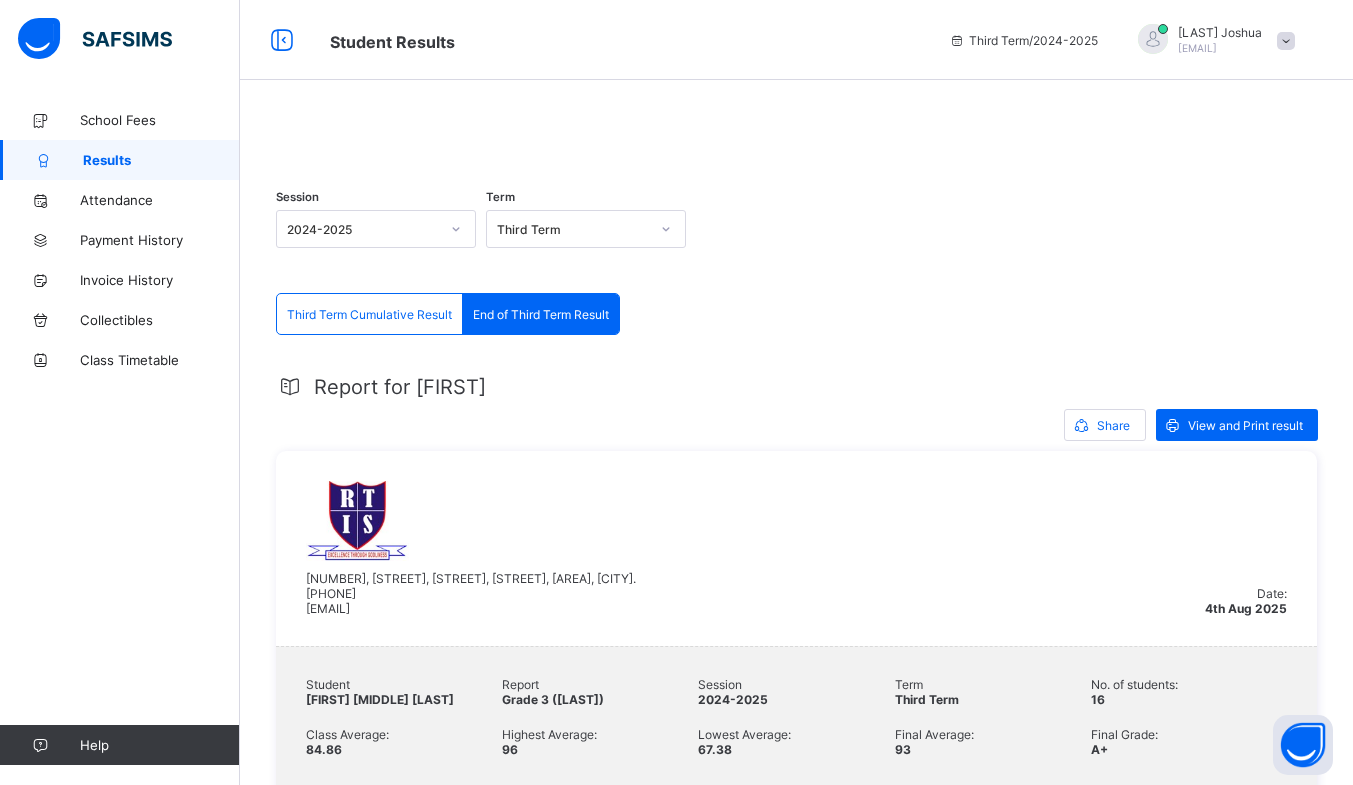 click on "Third  Term Cumulative Result" at bounding box center [369, 314] 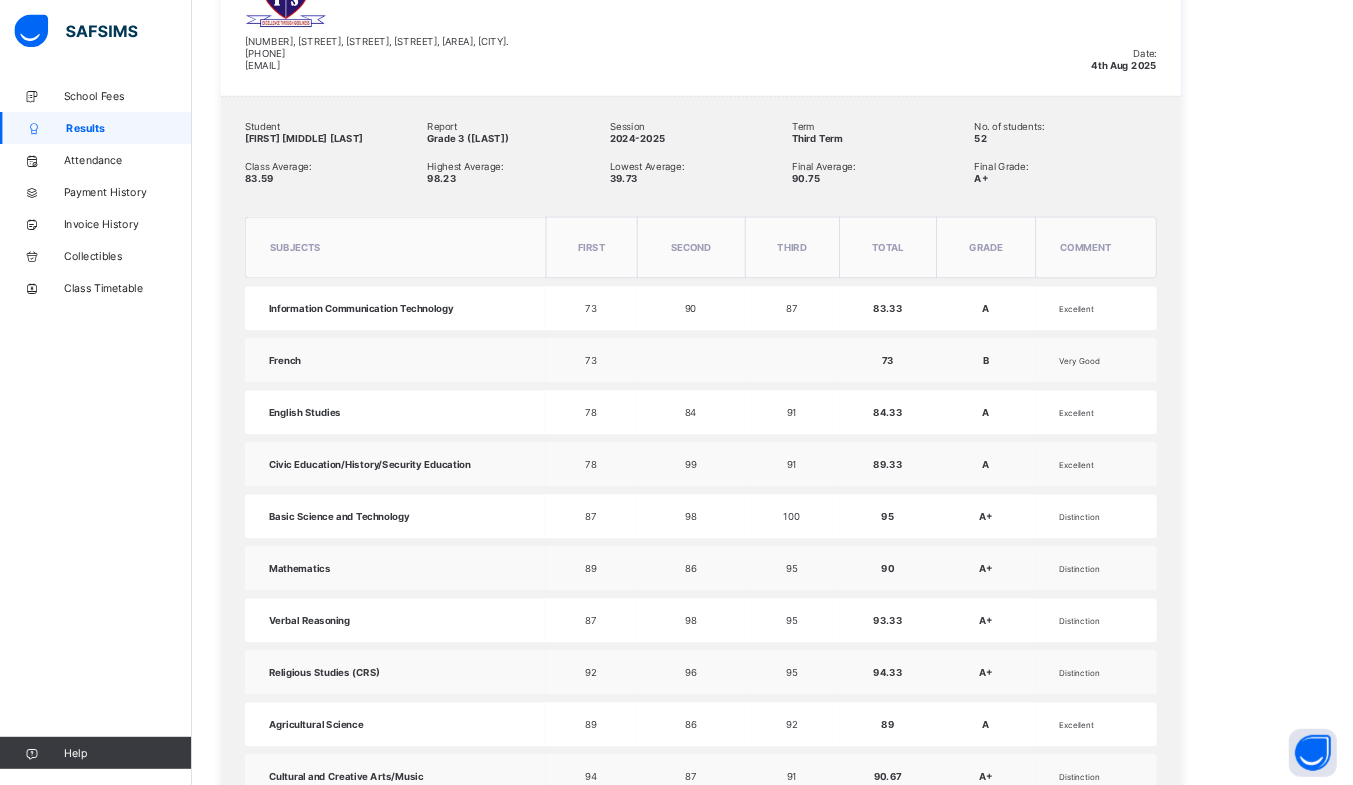 scroll, scrollTop: 526, scrollLeft: 0, axis: vertical 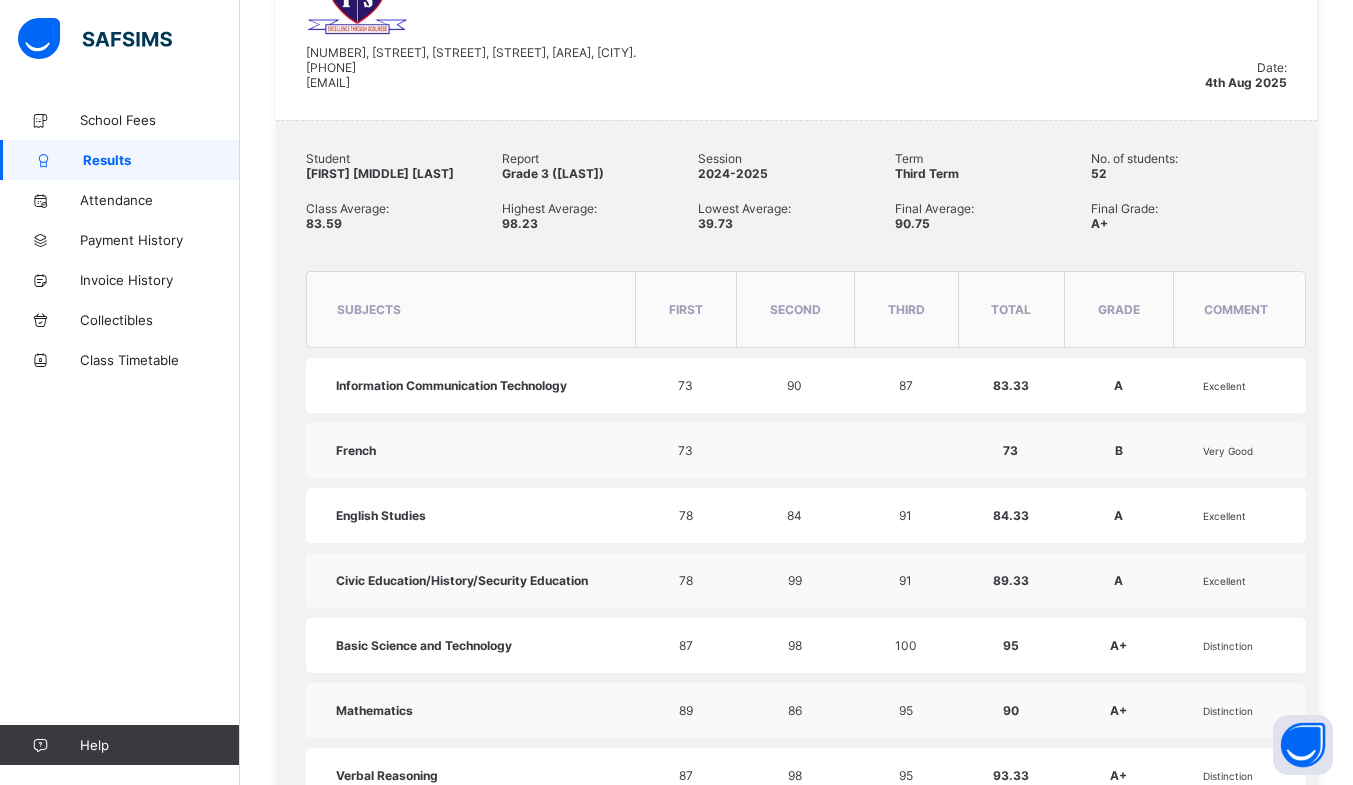drag, startPoint x: 1709, startPoint y: 0, endPoint x: 945, endPoint y: 43, distance: 765.2091 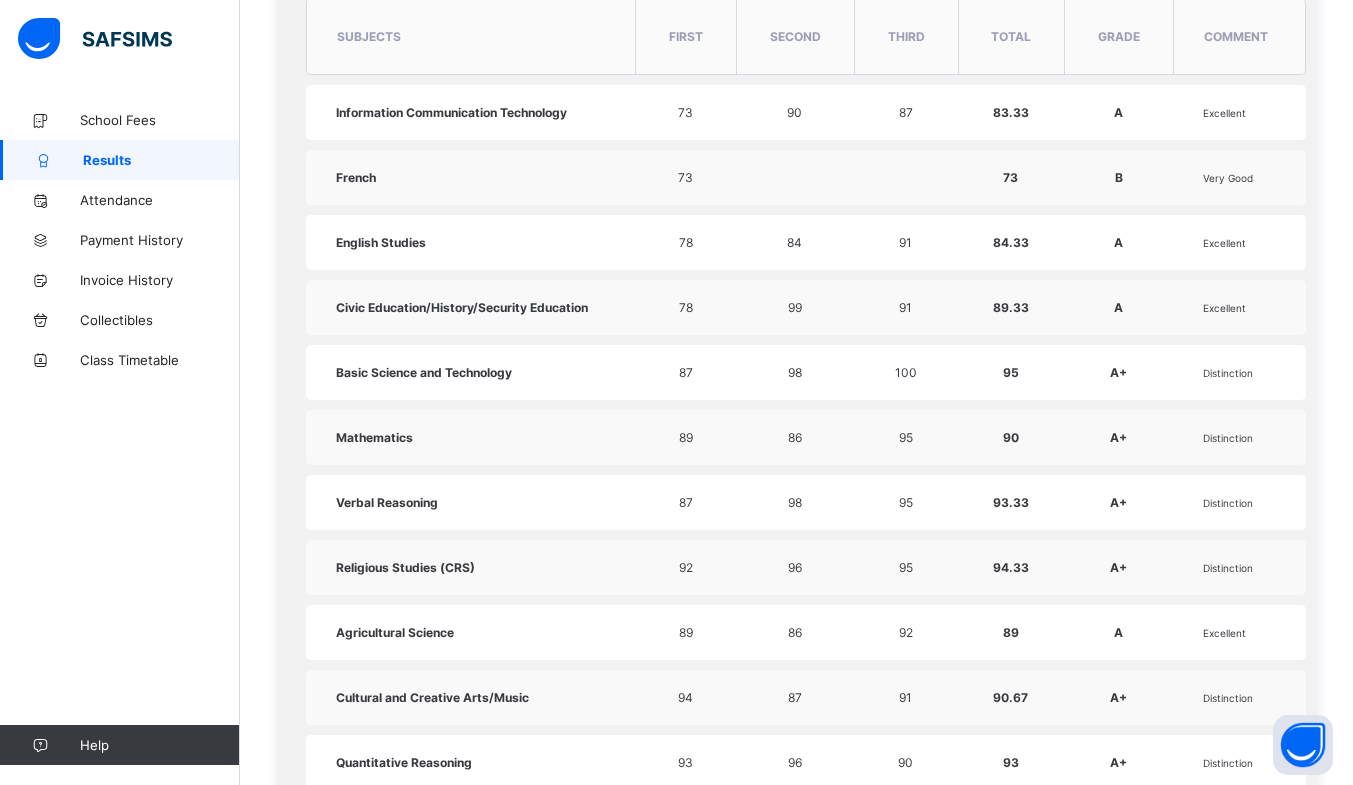 scroll, scrollTop: 244, scrollLeft: 0, axis: vertical 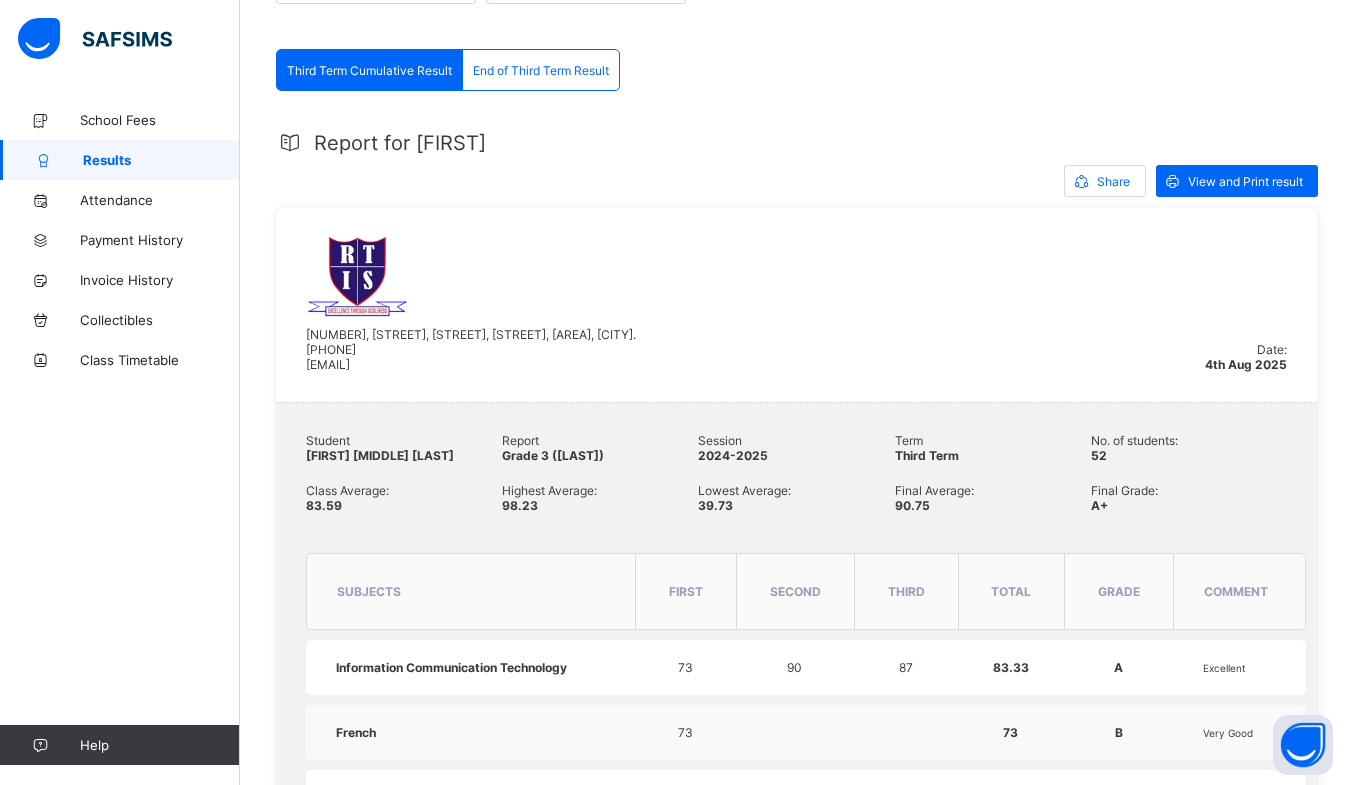click on "End of Third Term Result" at bounding box center [541, 70] 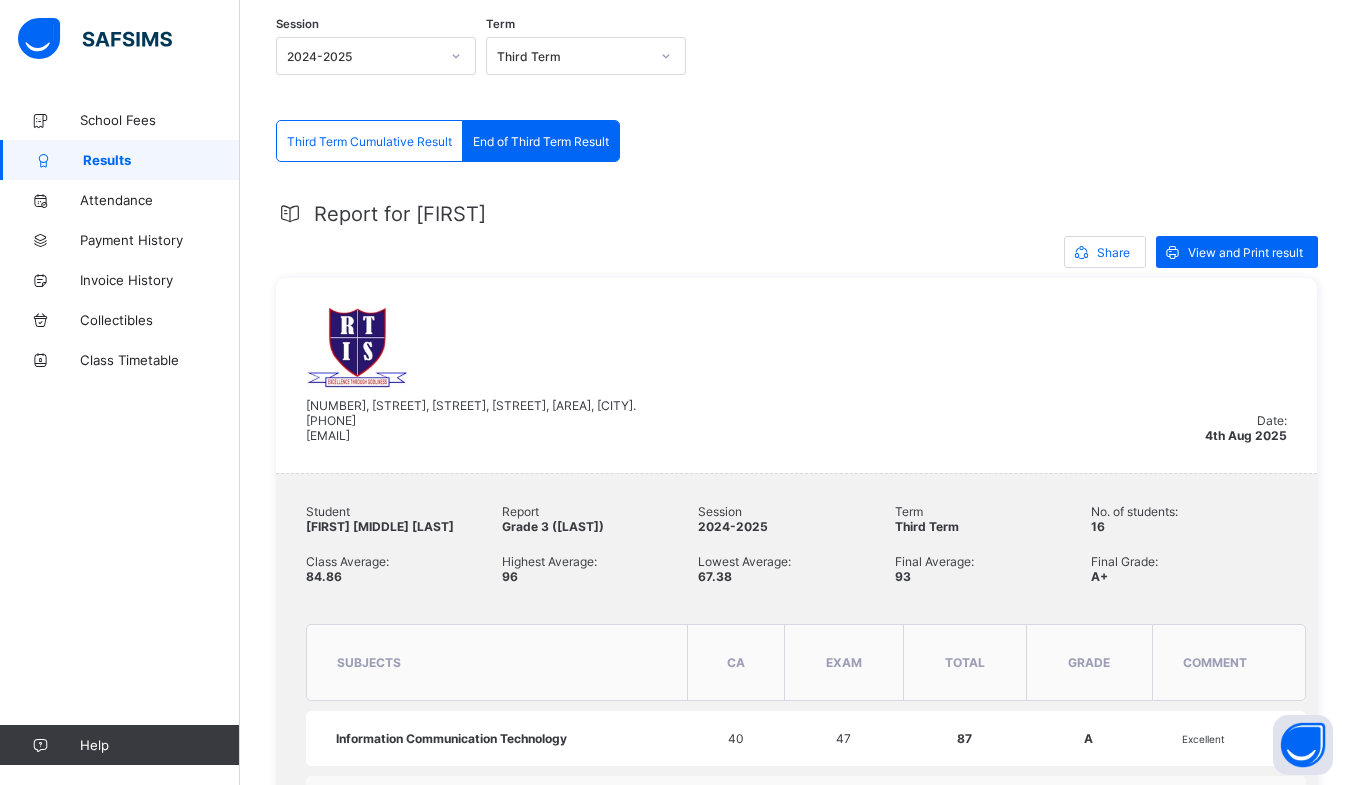 scroll, scrollTop: 266, scrollLeft: 0, axis: vertical 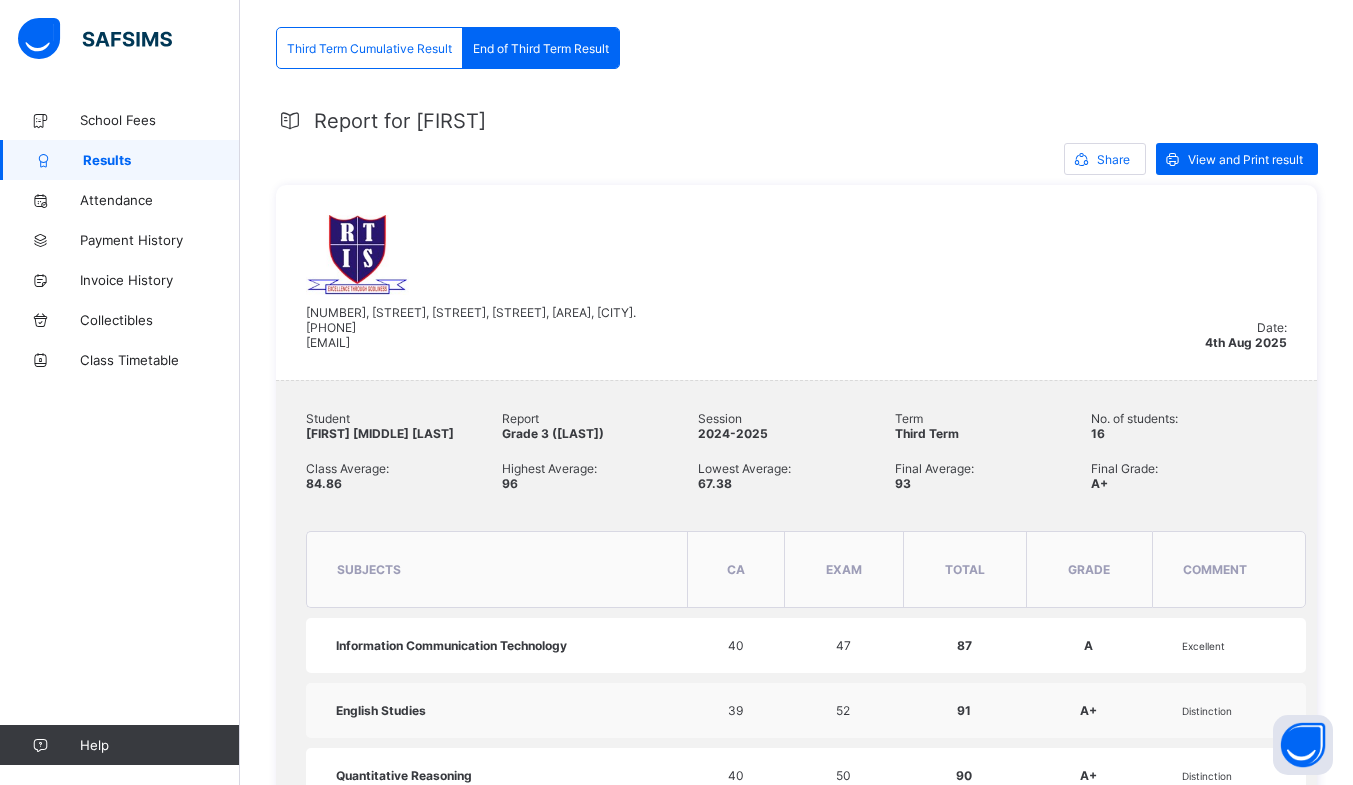 click on "Third  Term Cumulative Result" at bounding box center (370, 48) 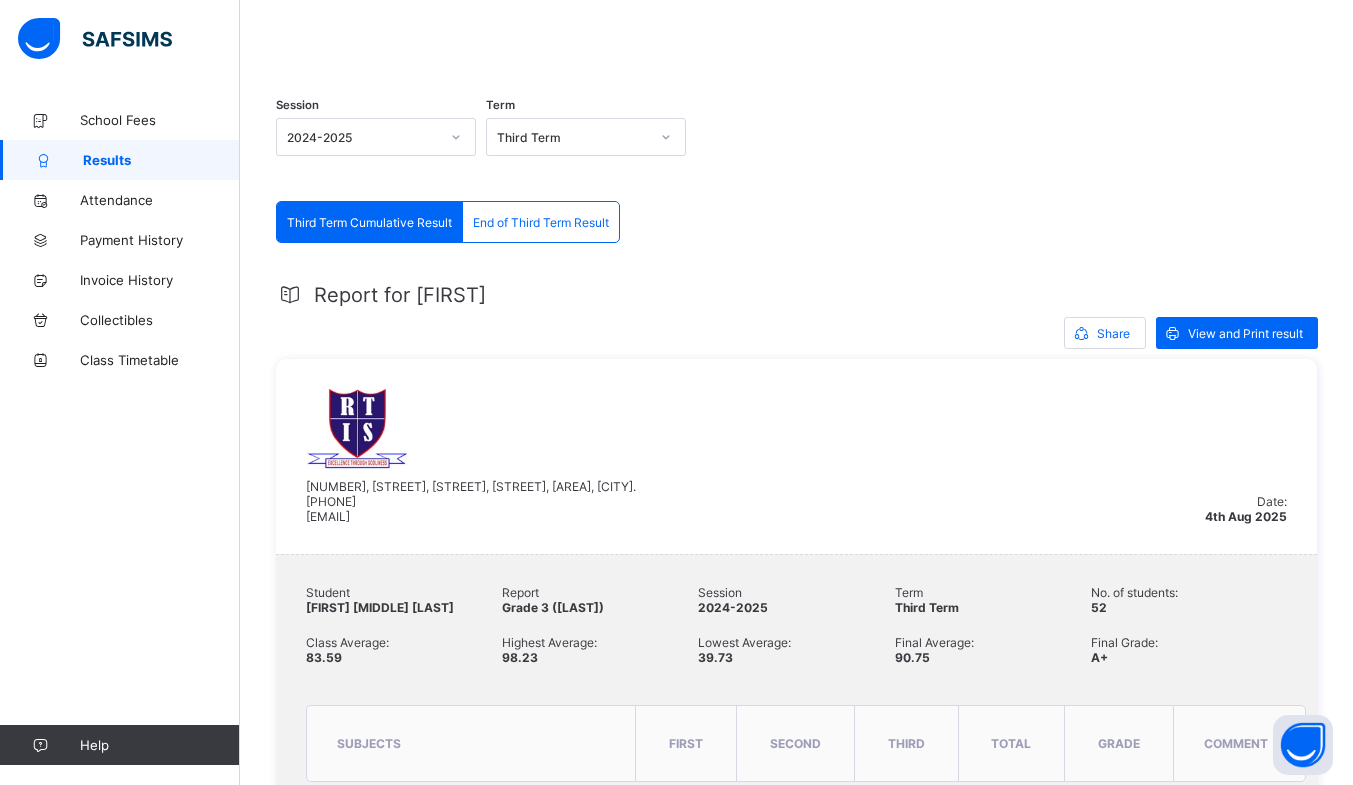 scroll, scrollTop: 266, scrollLeft: 0, axis: vertical 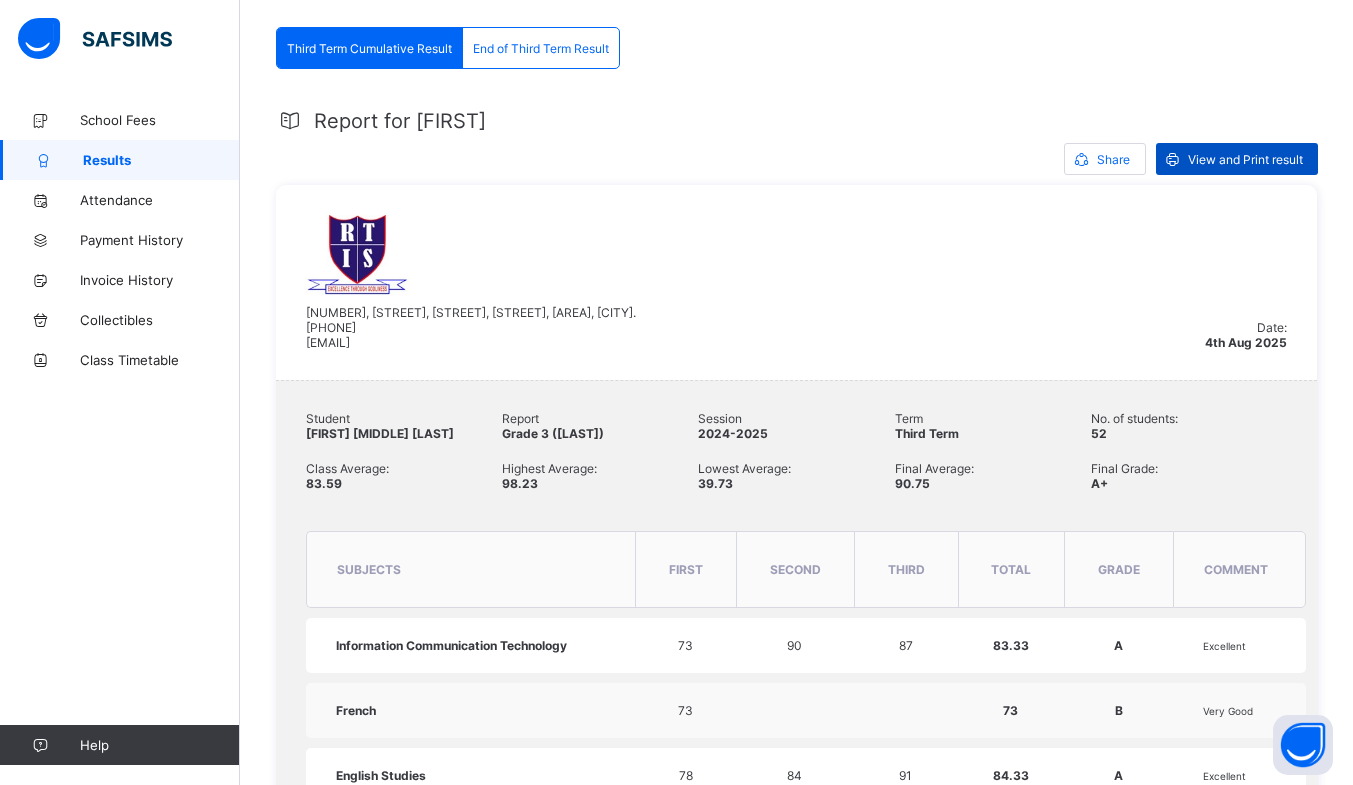 click on "View and Print result" at bounding box center [1237, 159] 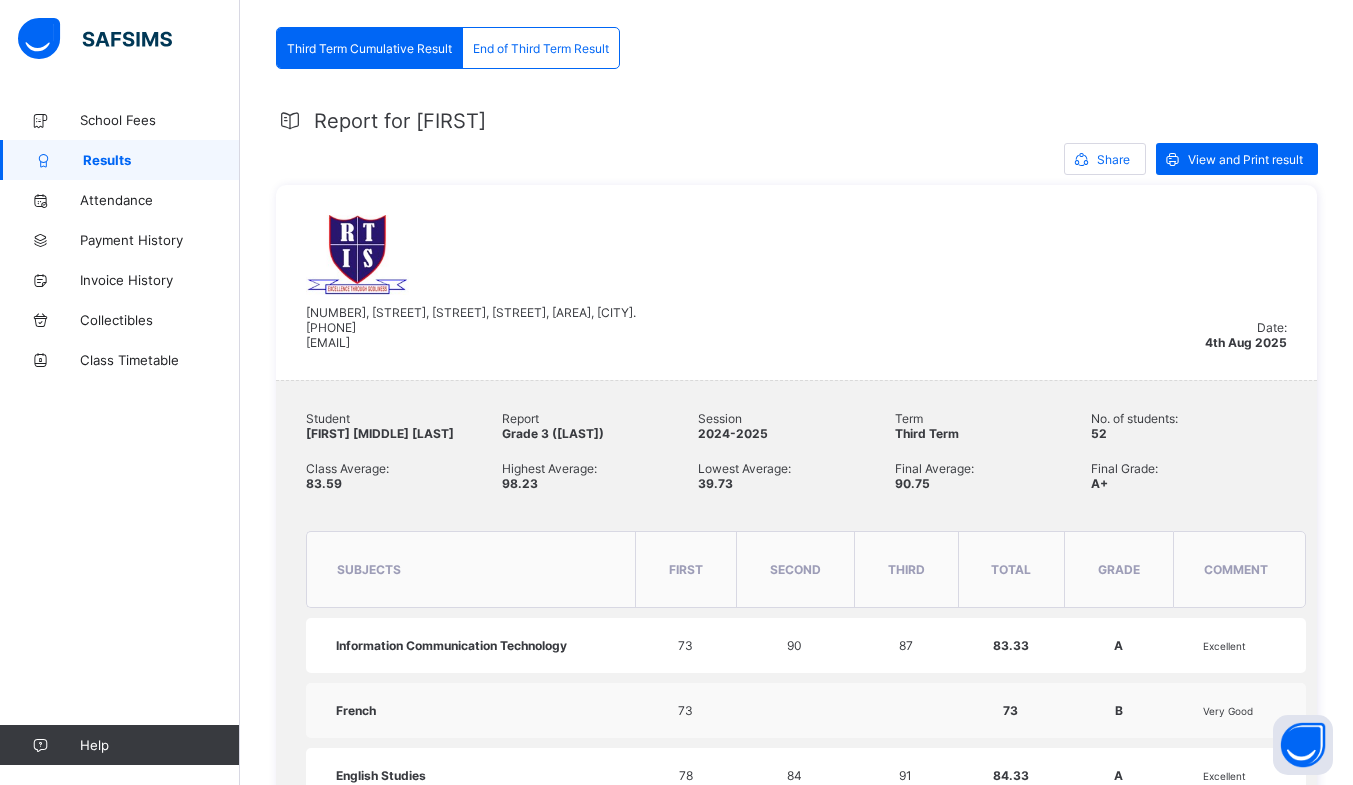 click on "Third  Term Cumulative Result" at bounding box center [369, 48] 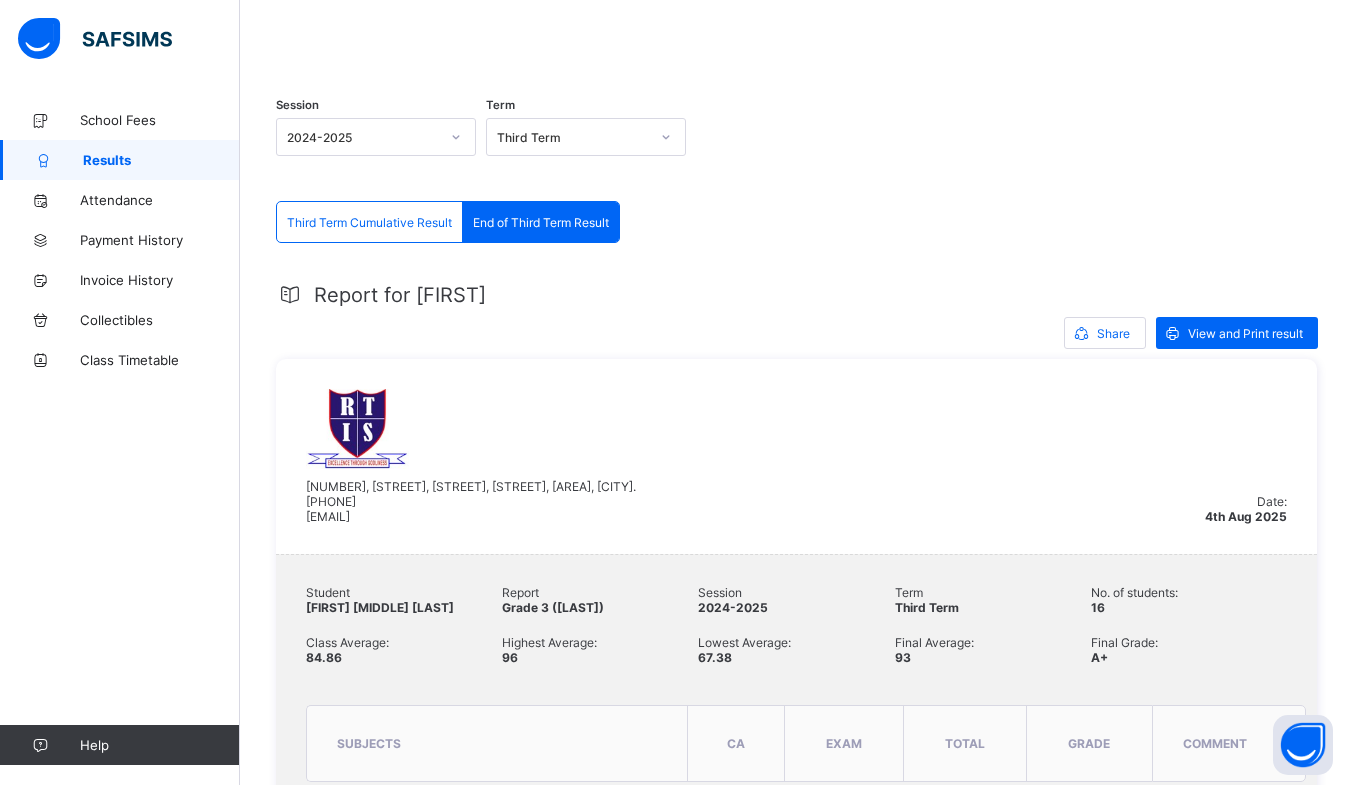 scroll, scrollTop: 266, scrollLeft: 0, axis: vertical 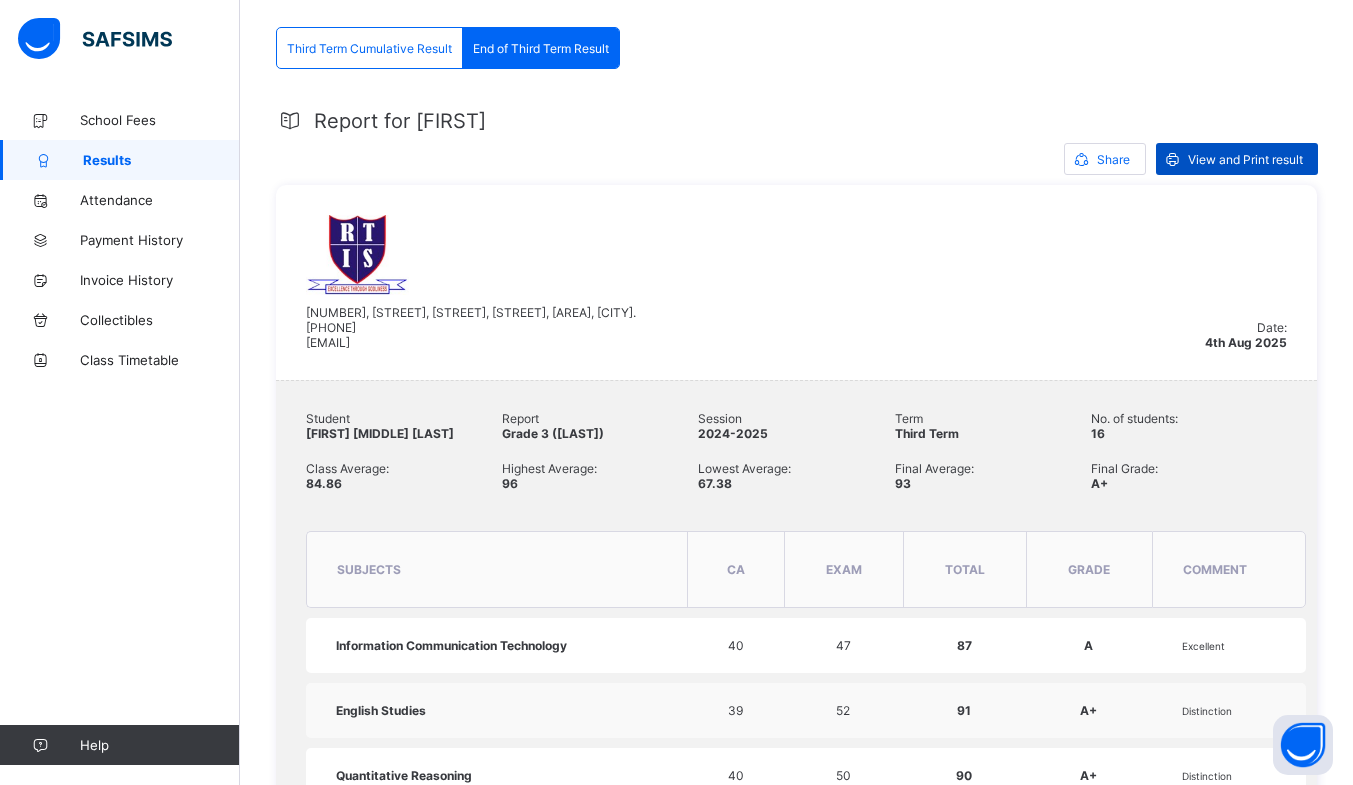 click at bounding box center [1172, 159] 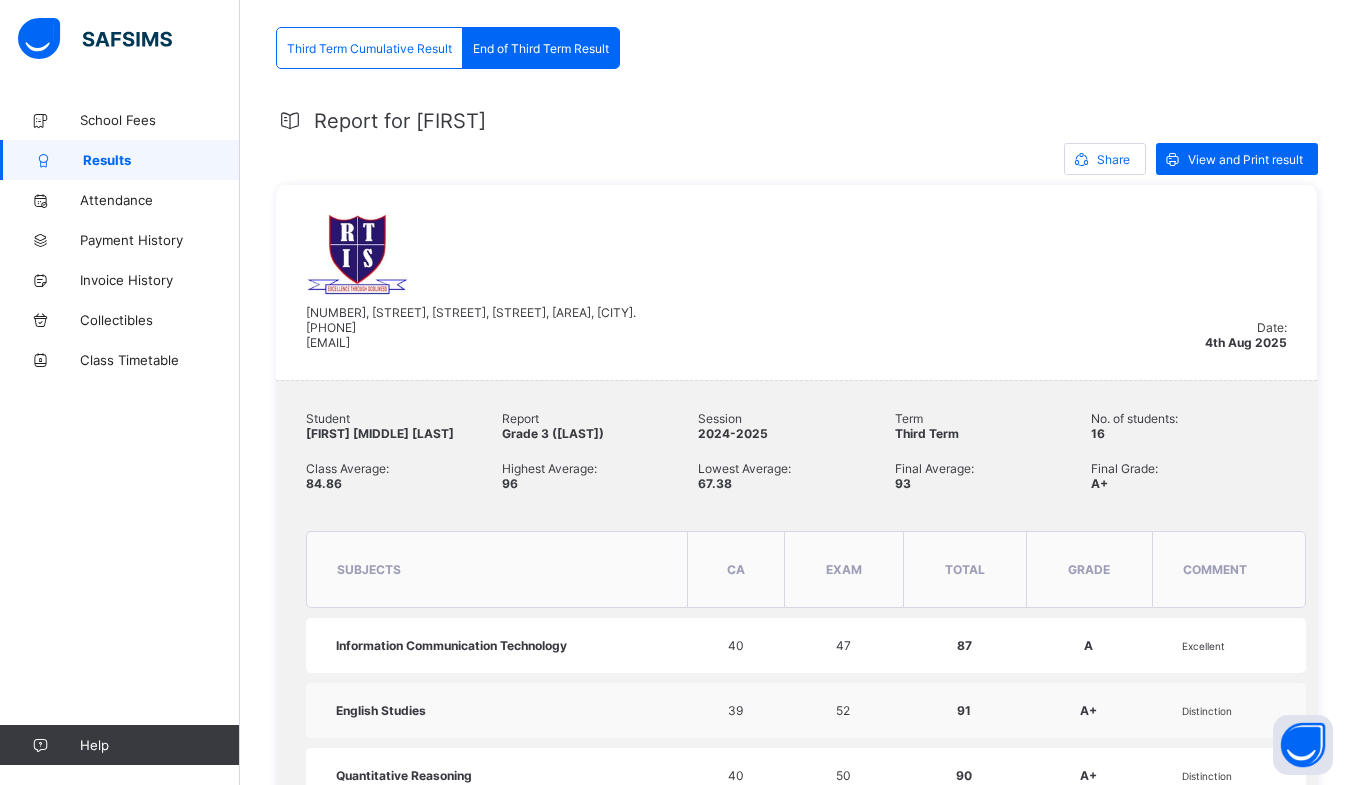 click on "Third  Term Cumulative Result" at bounding box center [370, 48] 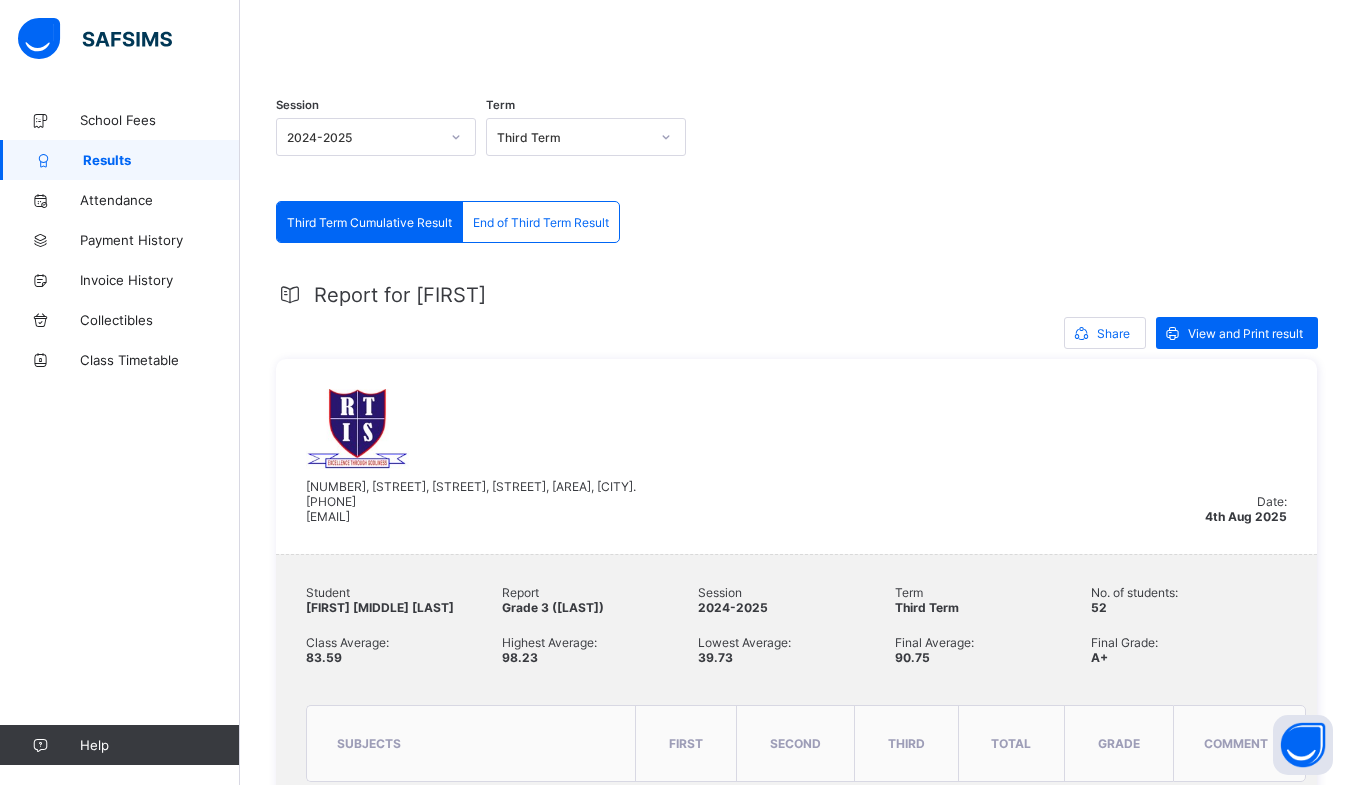 scroll, scrollTop: 266, scrollLeft: 0, axis: vertical 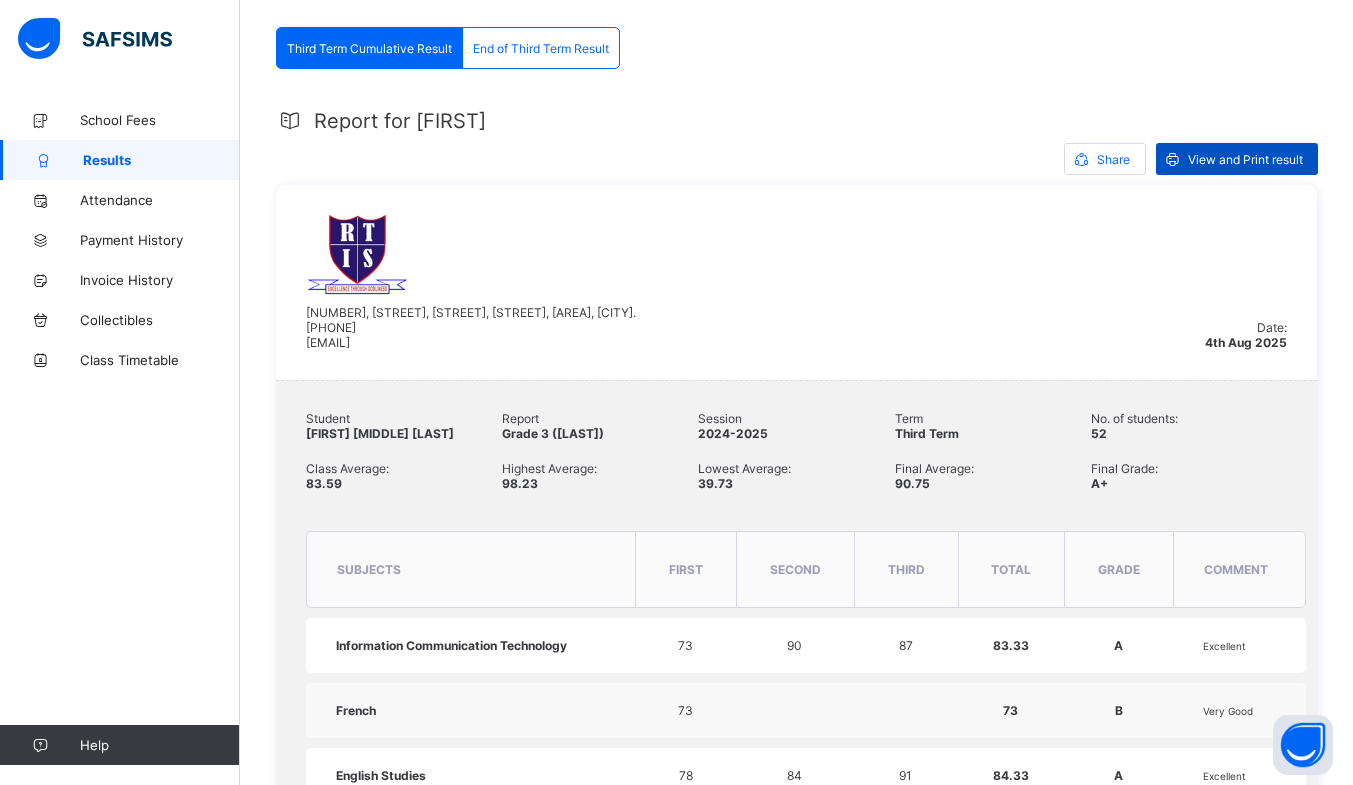 click on "View and Print result" at bounding box center [1245, 159] 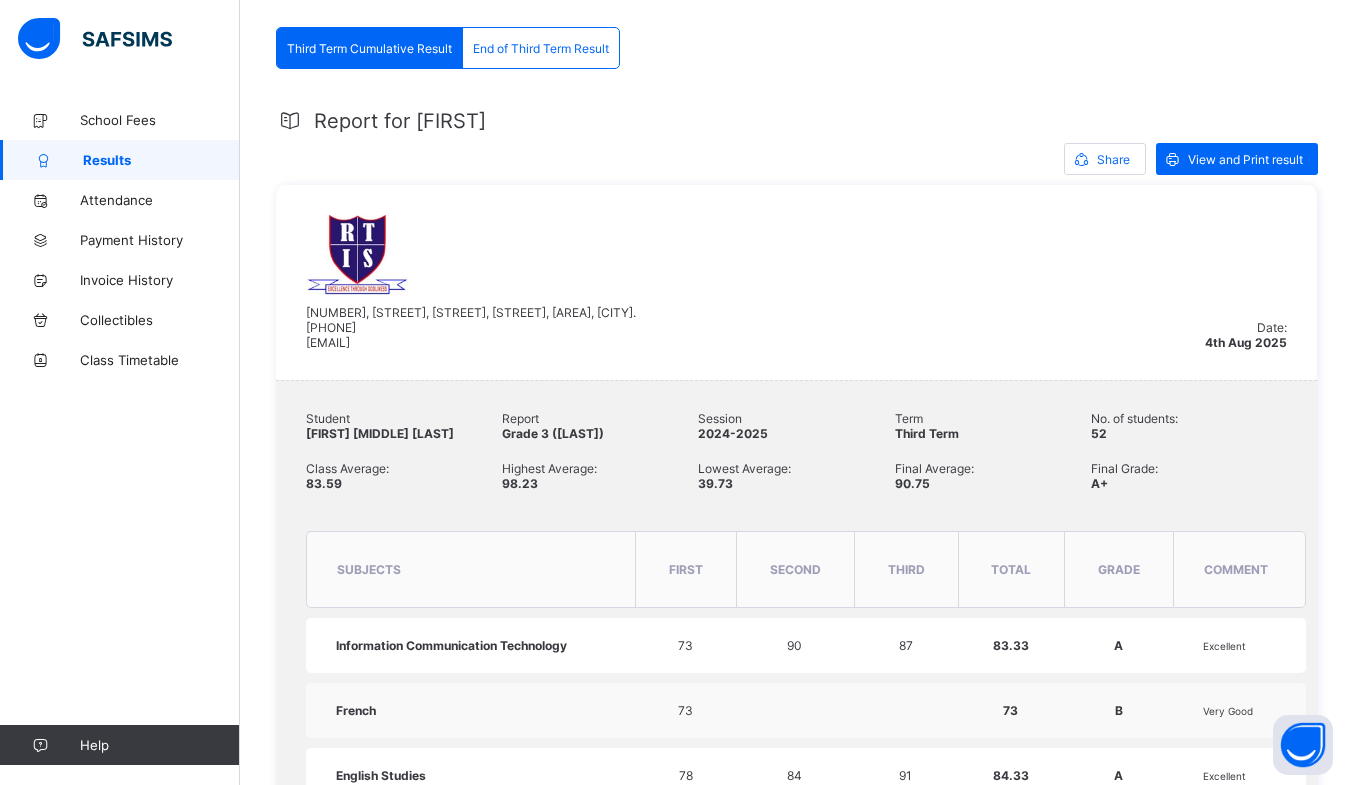 click on "End of Third Term Result" at bounding box center (541, 48) 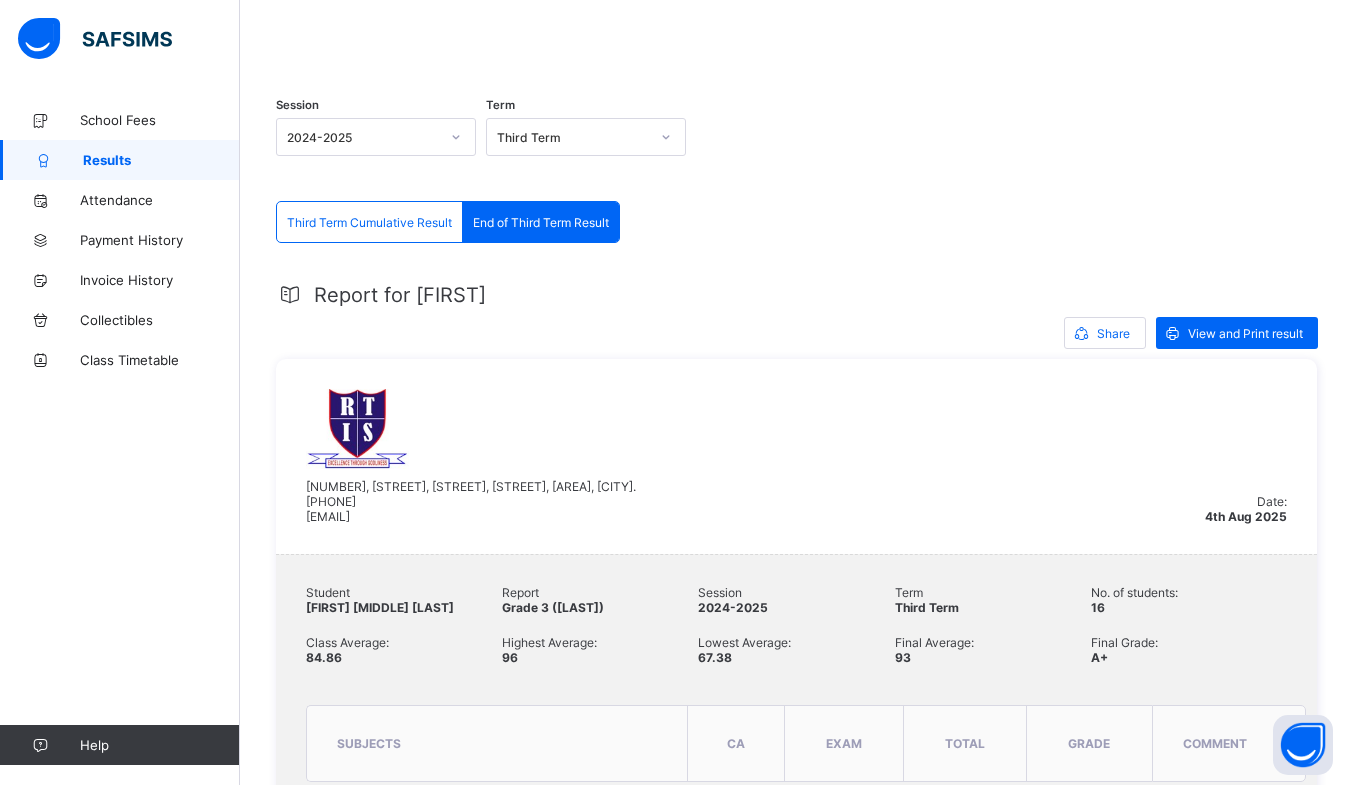 scroll, scrollTop: 266, scrollLeft: 0, axis: vertical 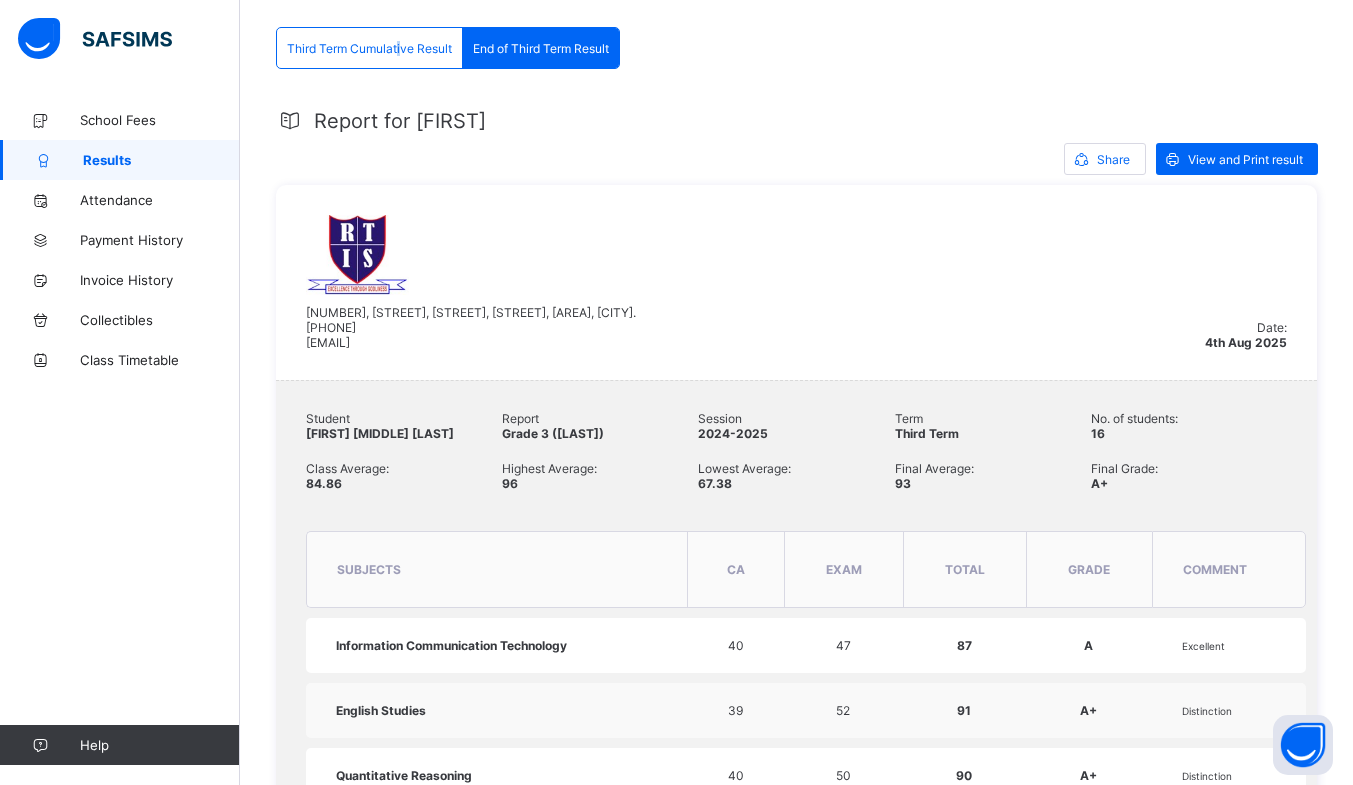 click on "Third  Term Cumulative Result" at bounding box center [369, 48] 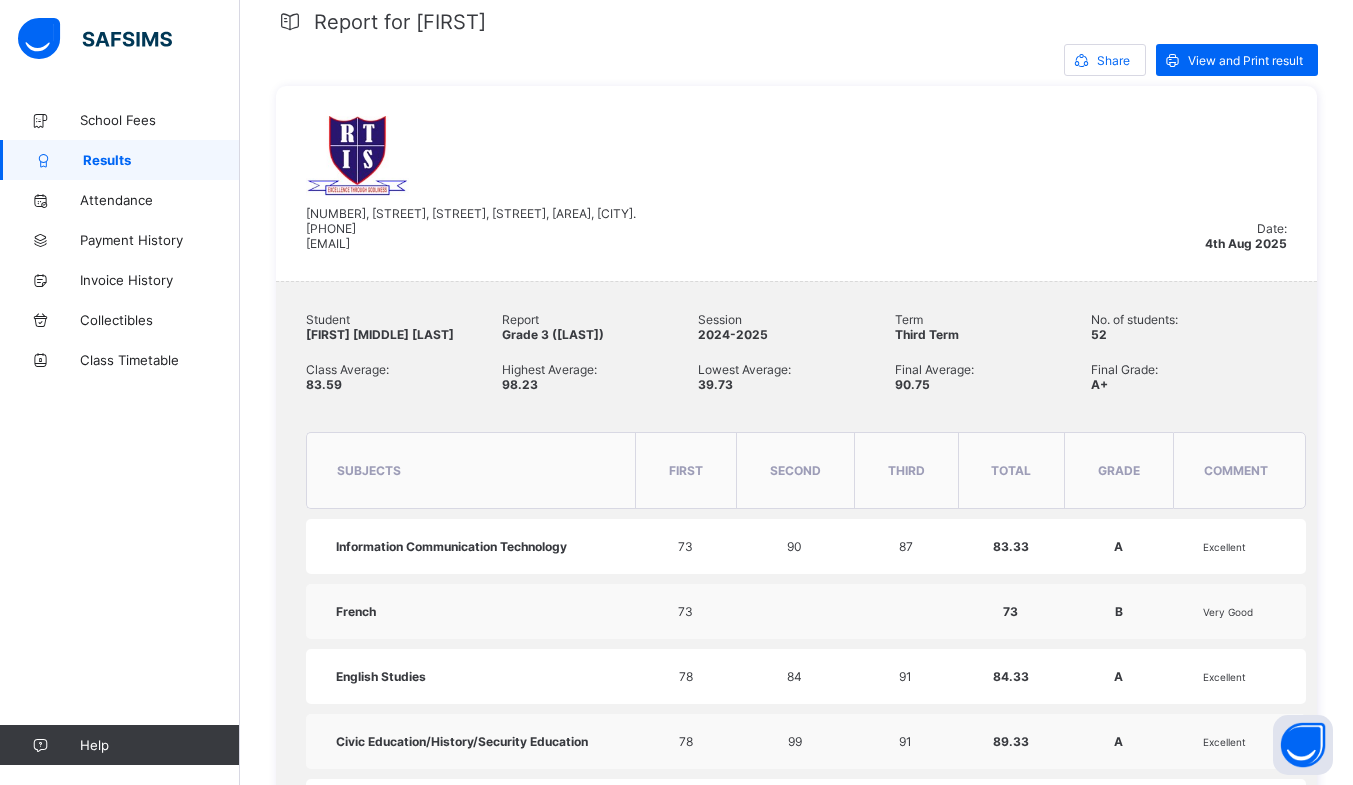 scroll, scrollTop: 400, scrollLeft: 0, axis: vertical 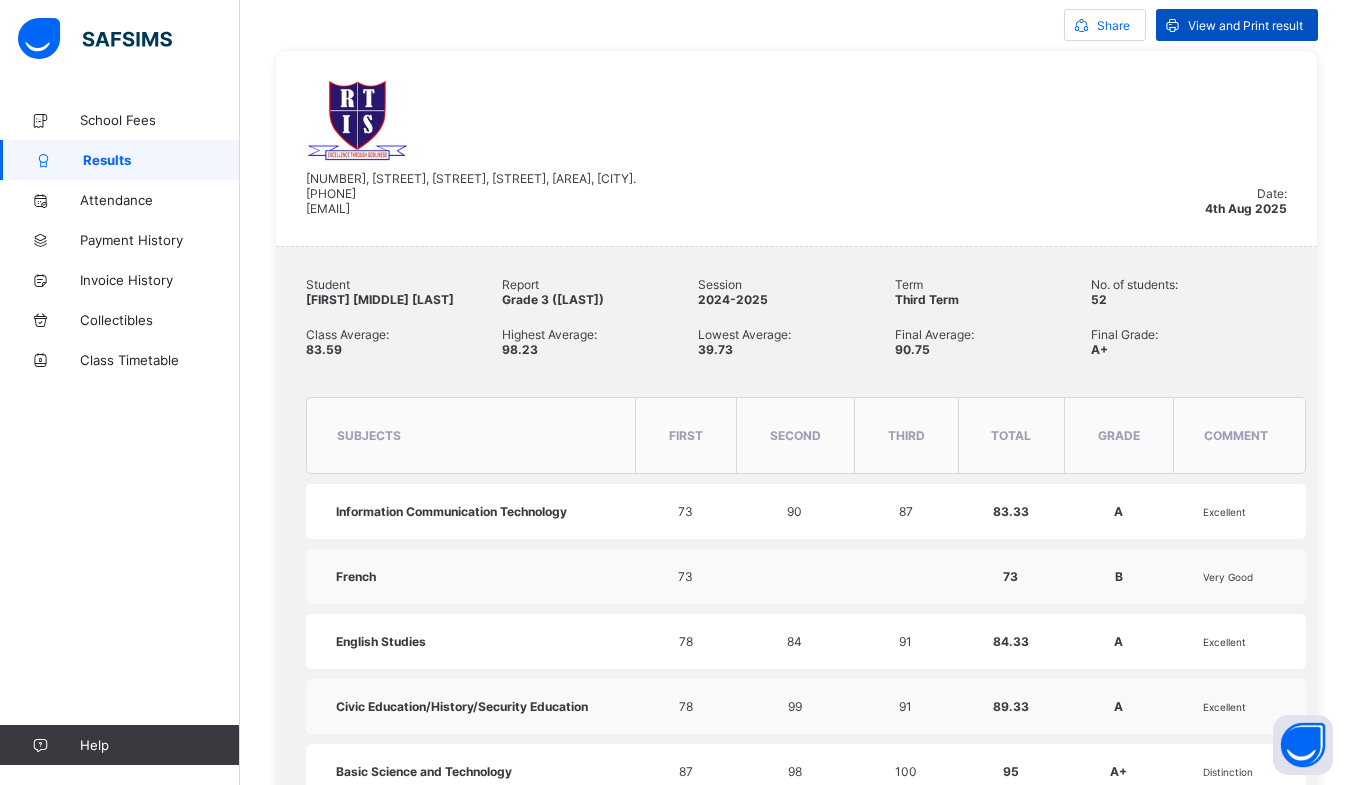 click on "View and Print result" at bounding box center (1245, 25) 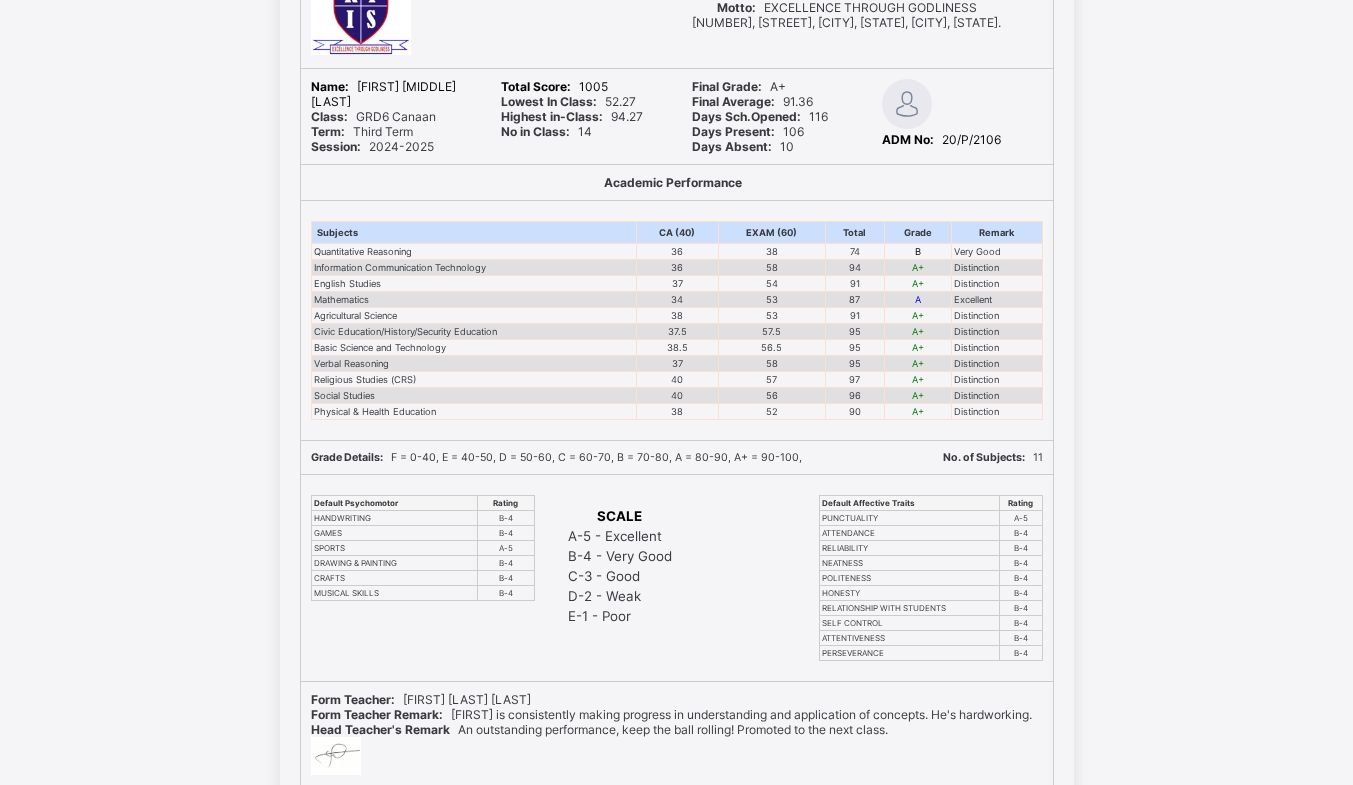 scroll, scrollTop: 0, scrollLeft: 0, axis: both 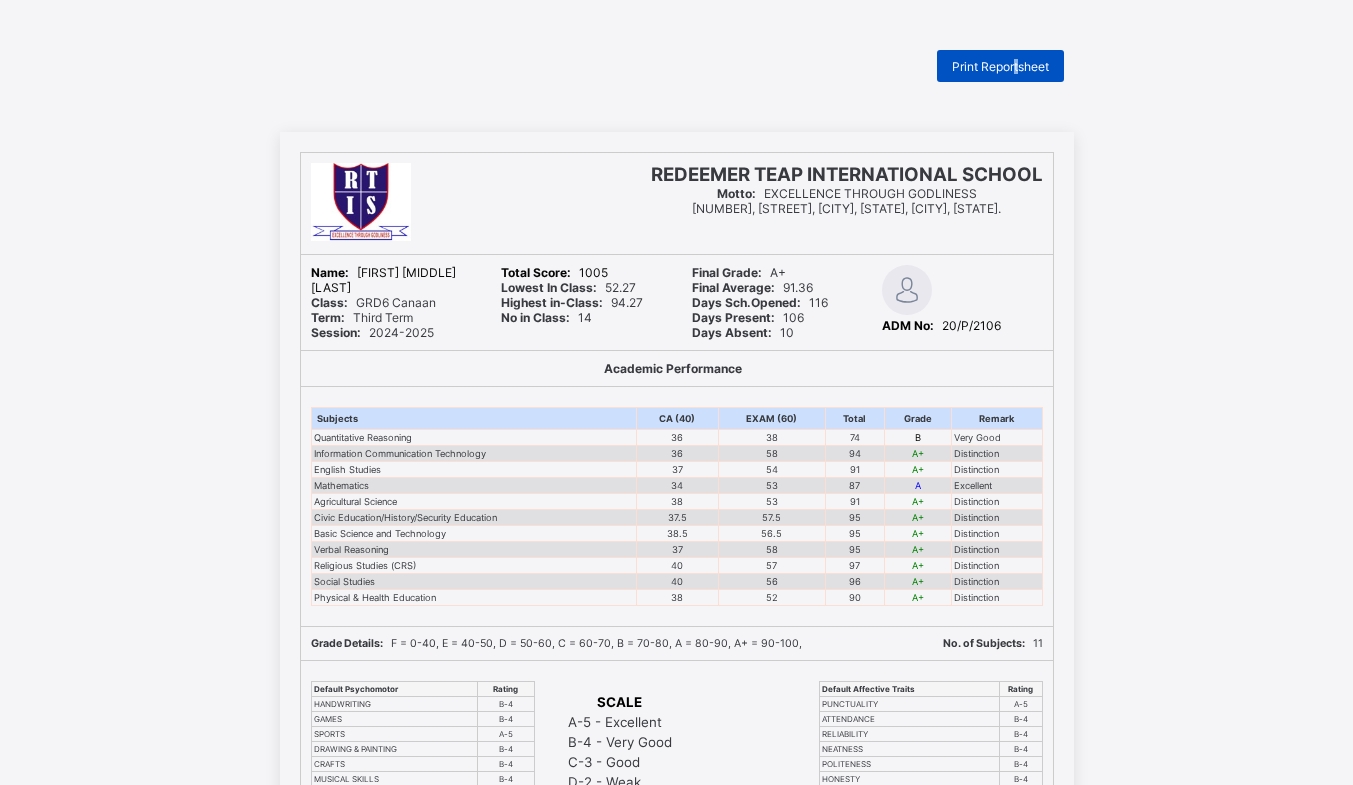 click on "Print Reportsheet" at bounding box center [1000, 66] 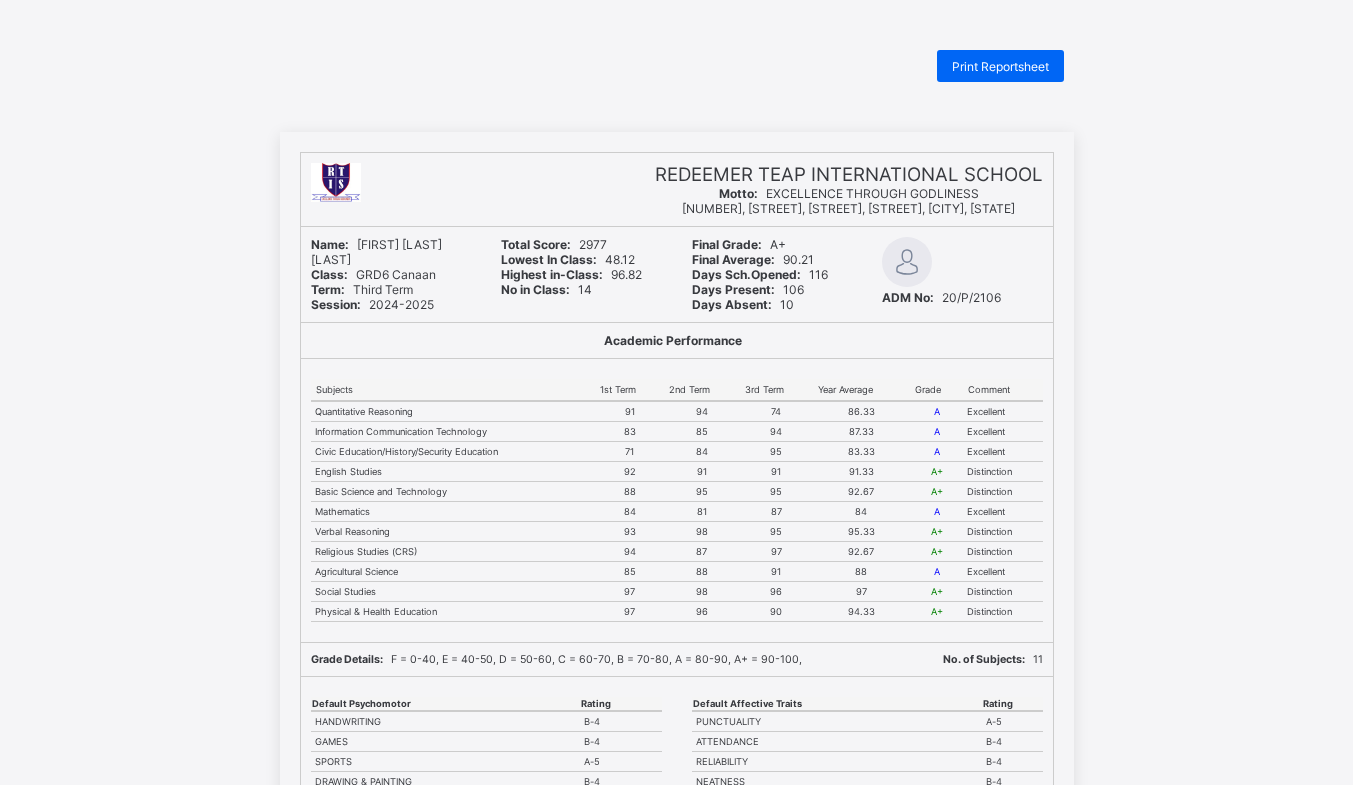 scroll, scrollTop: 0, scrollLeft: 0, axis: both 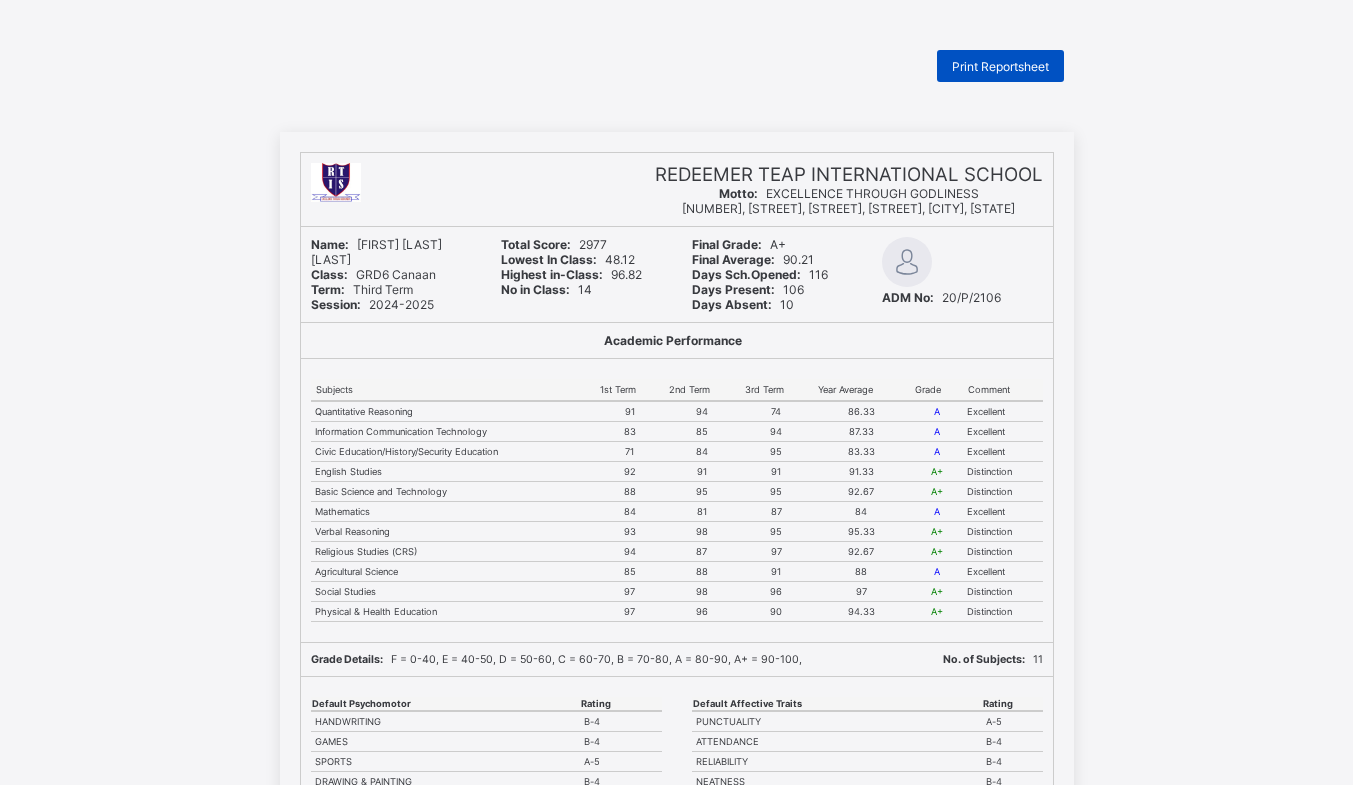 click on "Print Reportsheet" at bounding box center [1000, 66] 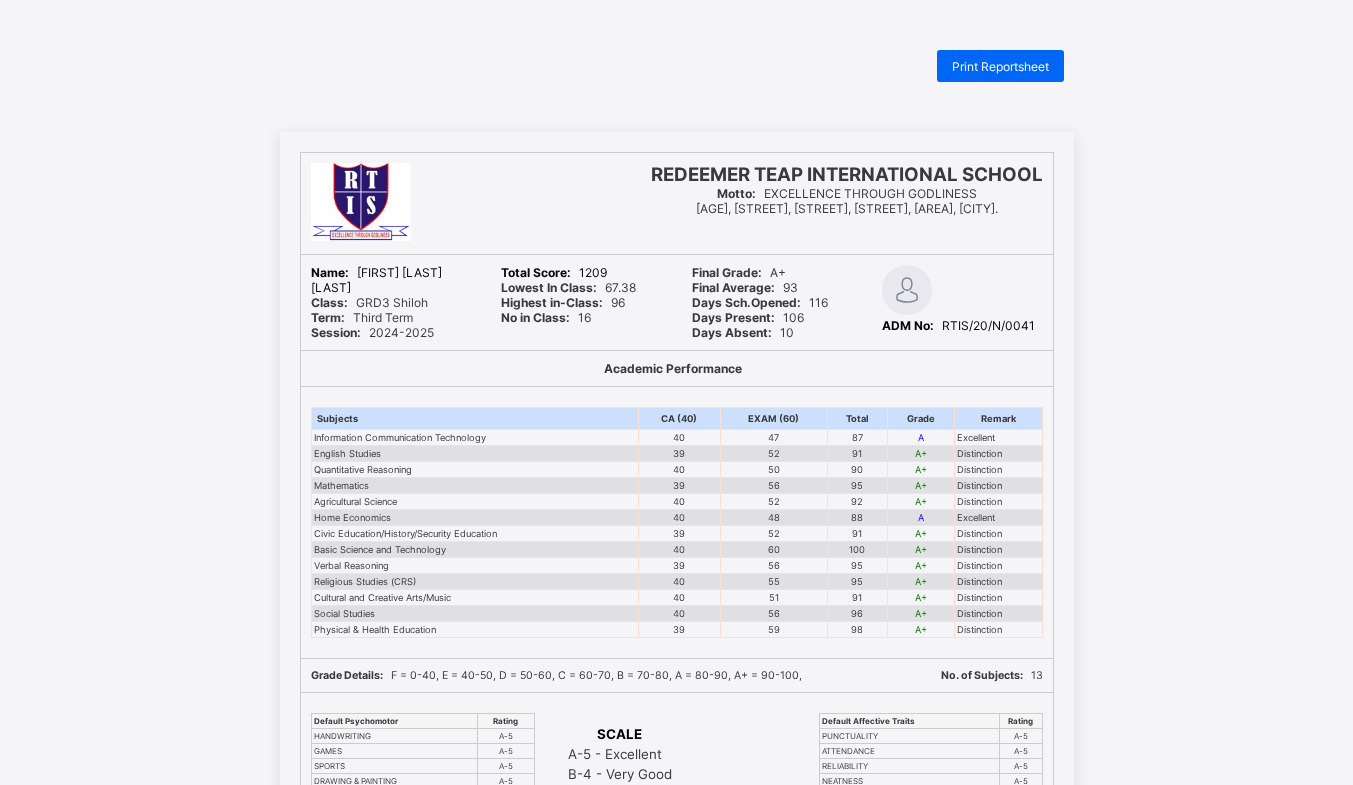 scroll, scrollTop: 0, scrollLeft: 0, axis: both 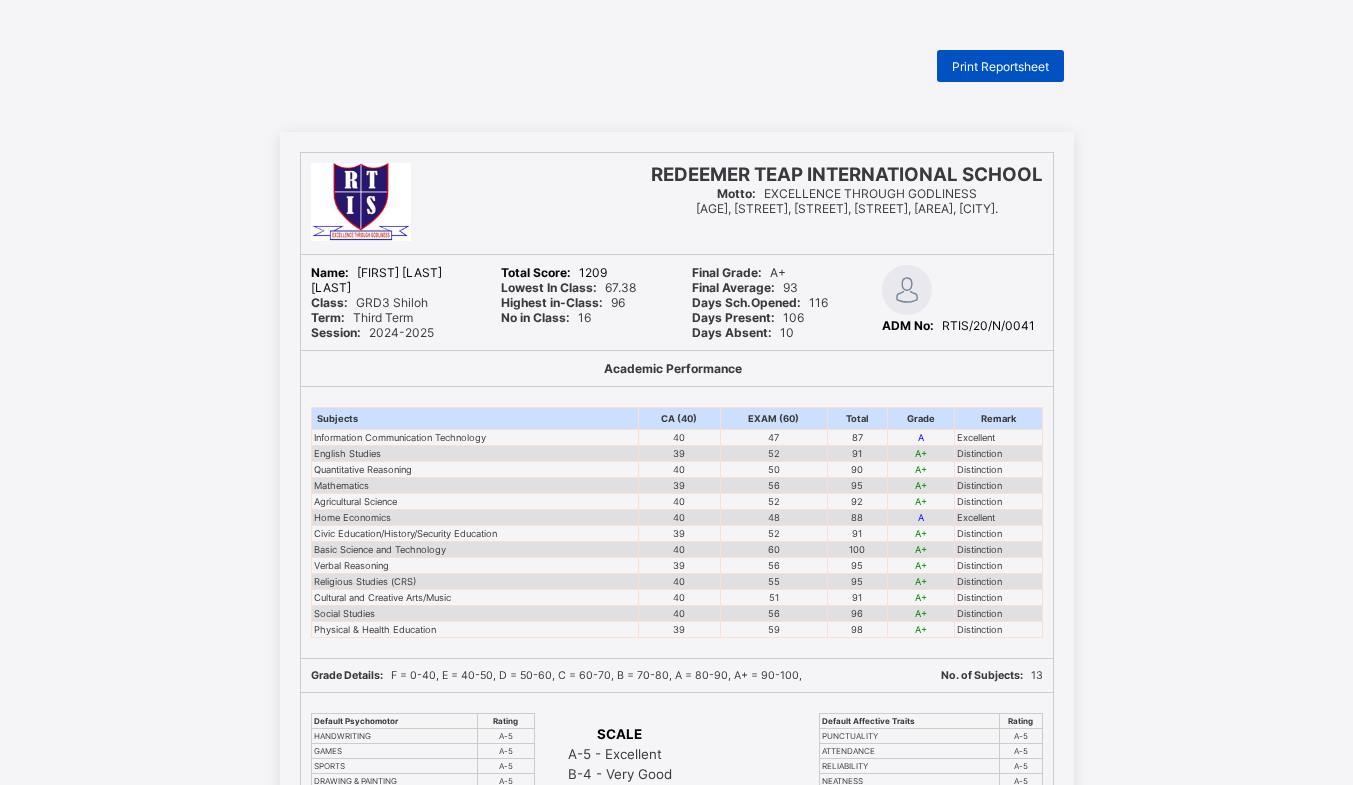click on "Print Reportsheet" at bounding box center (1000, 66) 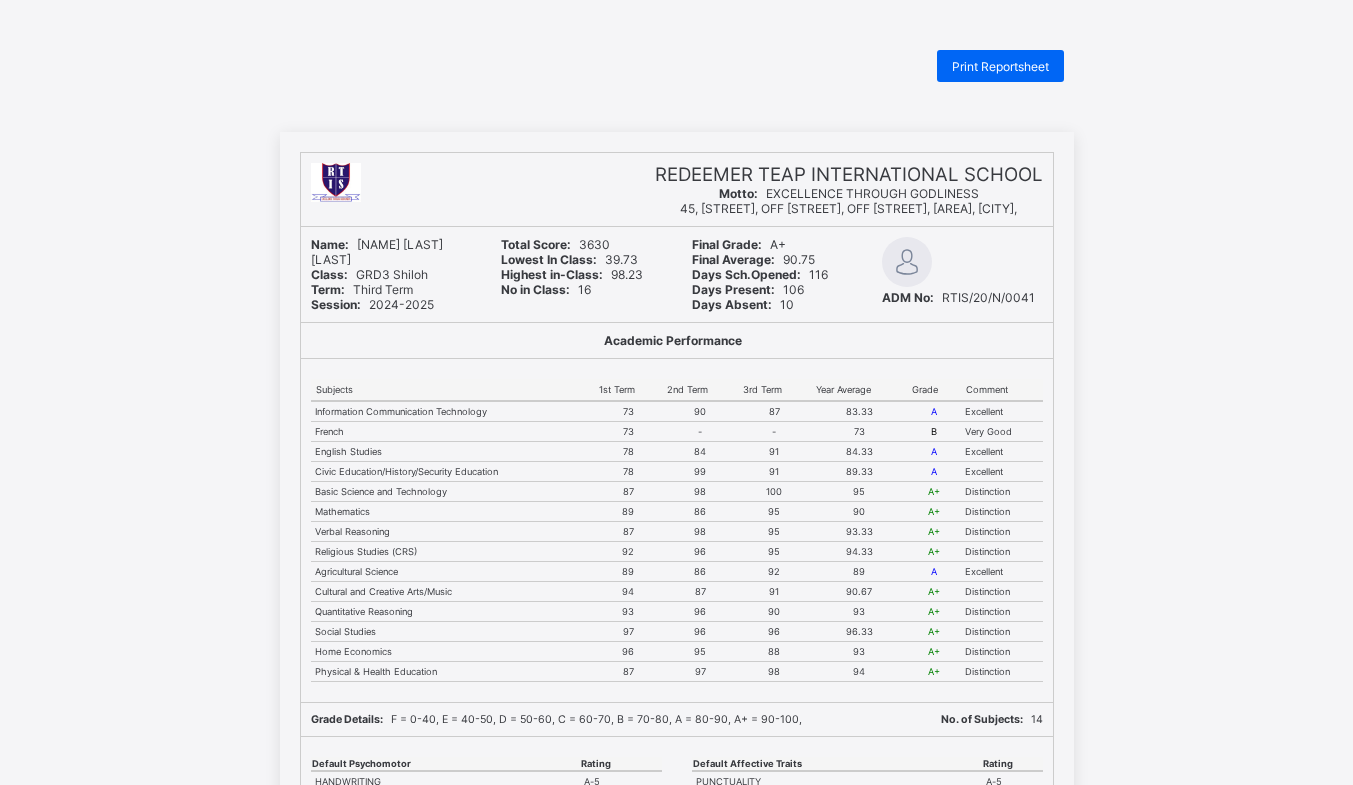 scroll, scrollTop: 0, scrollLeft: 0, axis: both 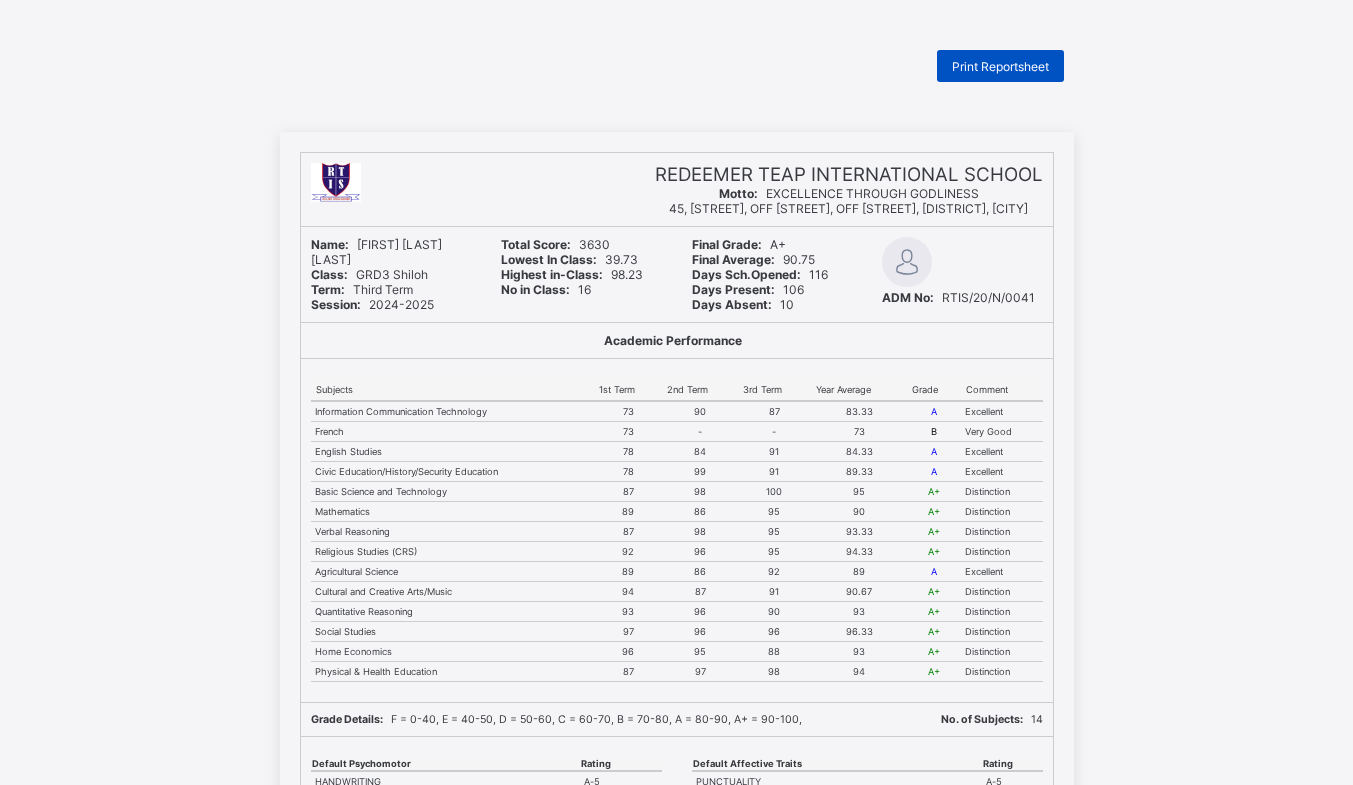 click on "Print Reportsheet" at bounding box center (1000, 66) 